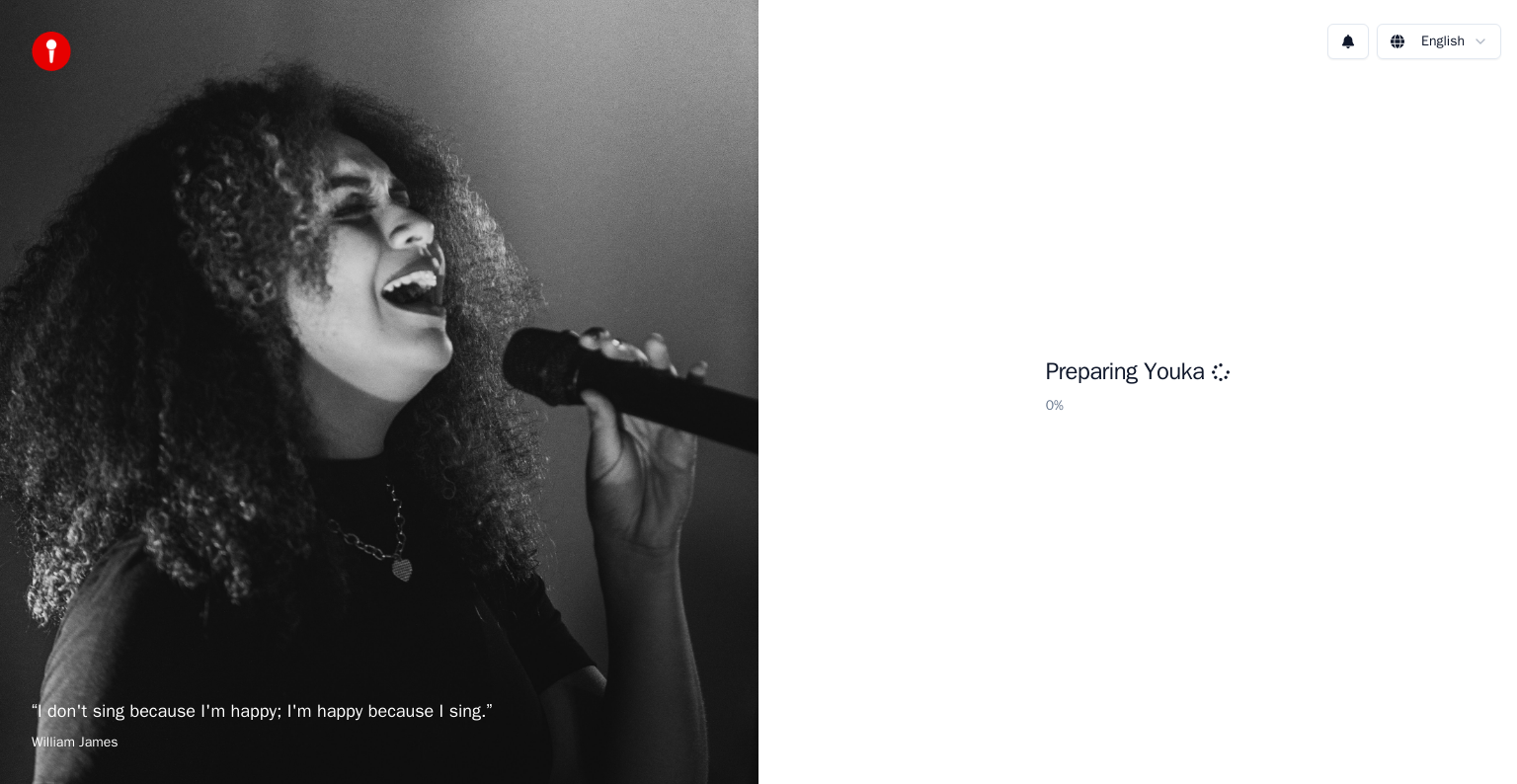 scroll, scrollTop: 0, scrollLeft: 0, axis: both 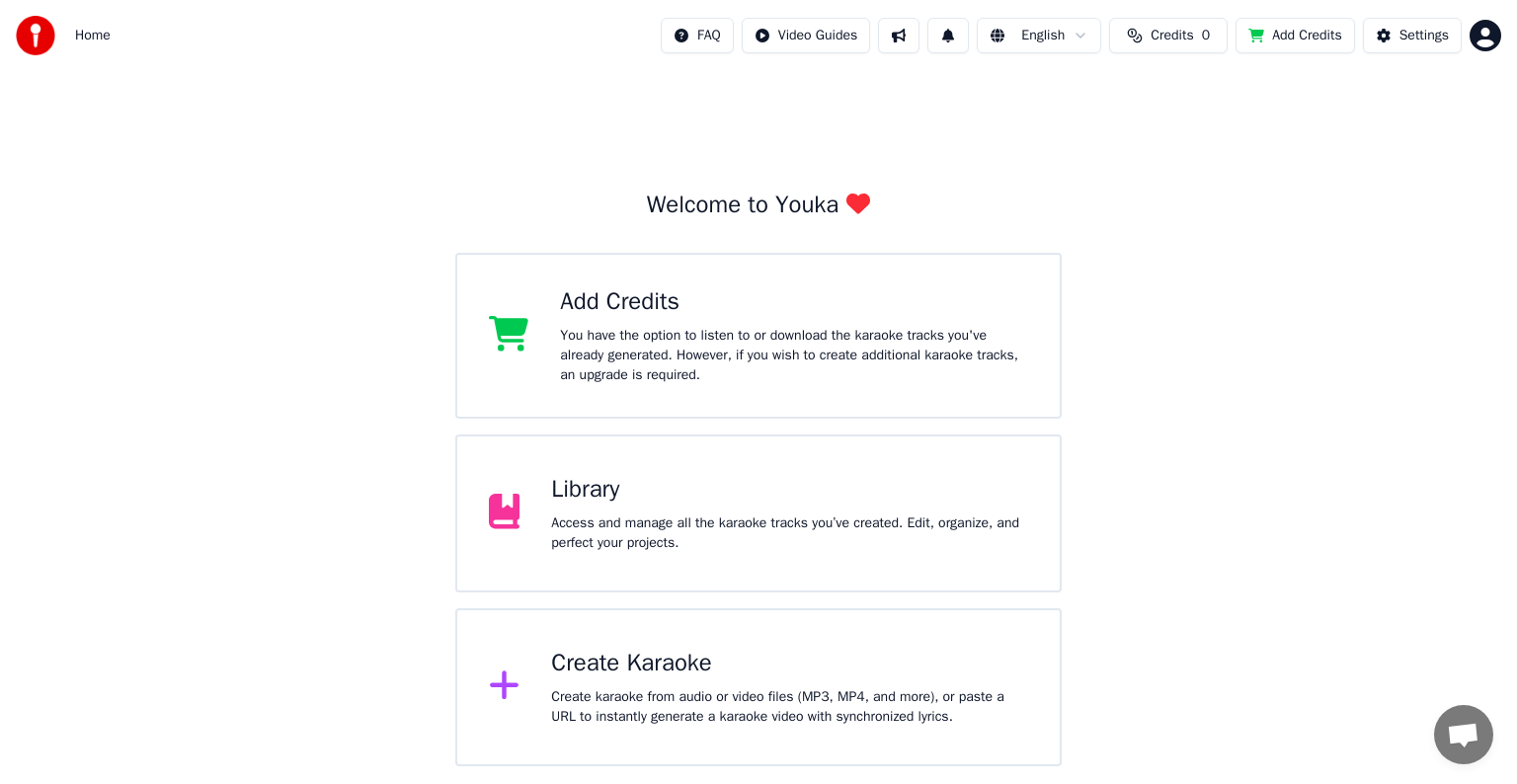 click on "Credits 0" at bounding box center (1168, 36) 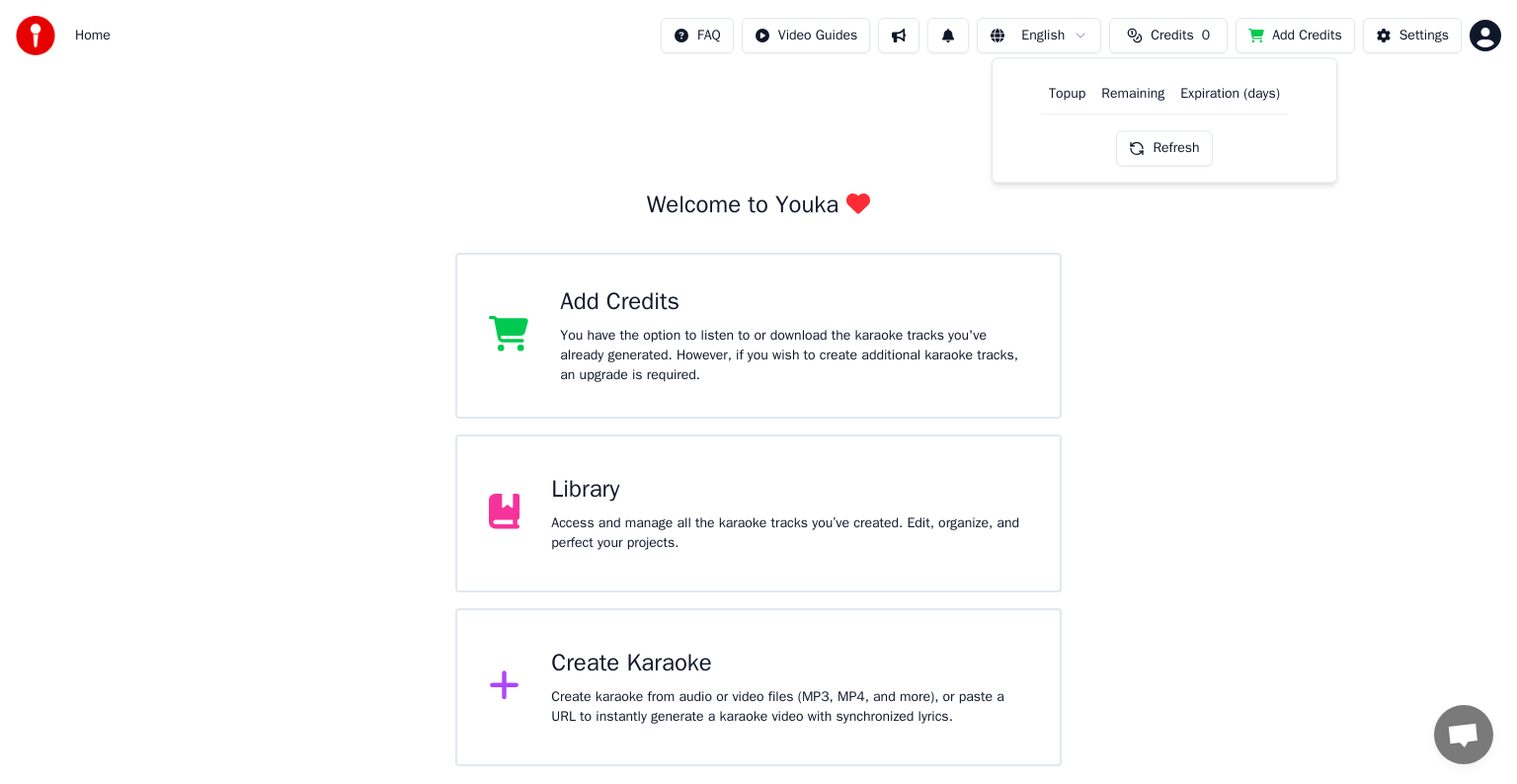 click on "Refresh" at bounding box center [1163, 148] 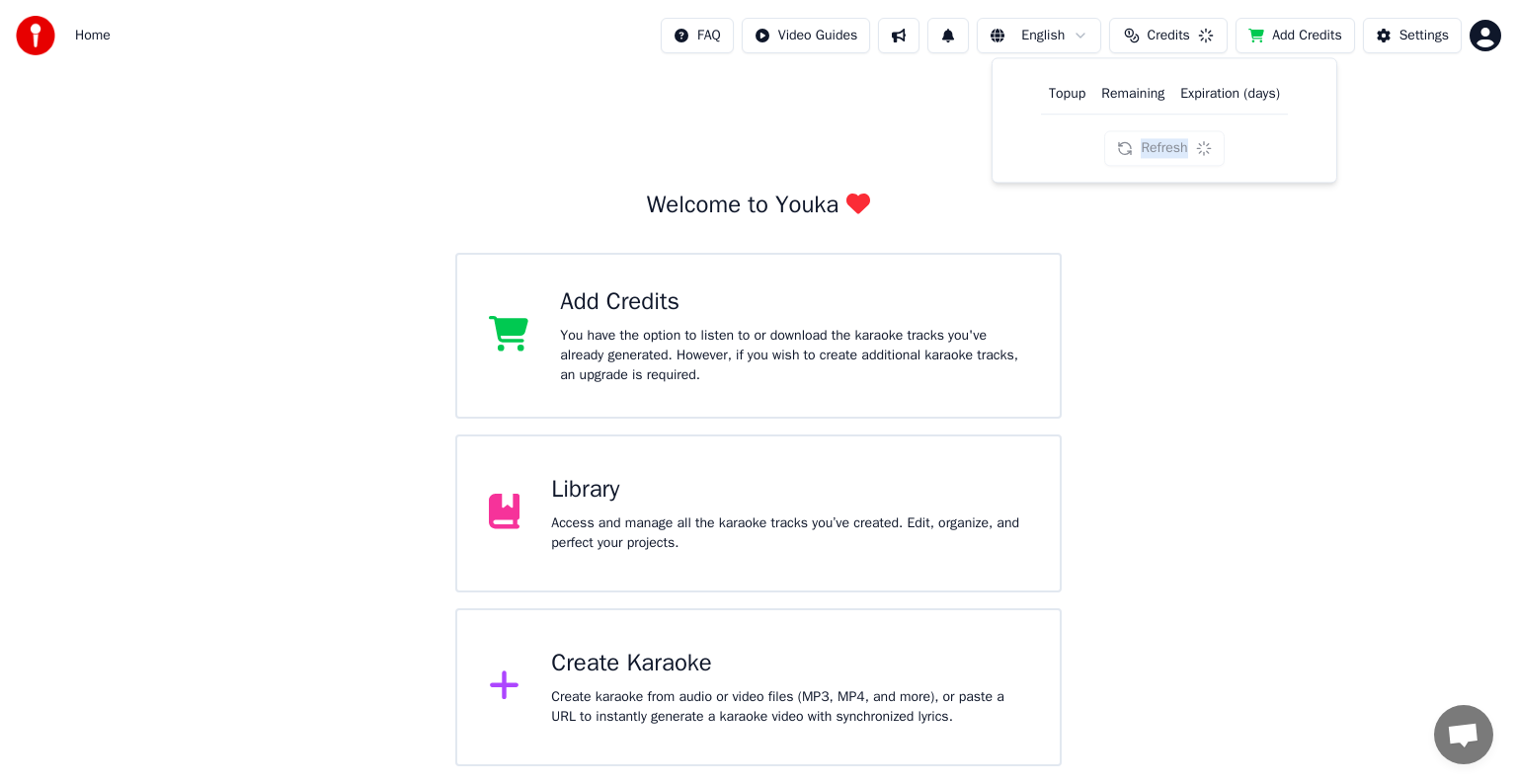 click on "Refresh" at bounding box center [1163, 148] 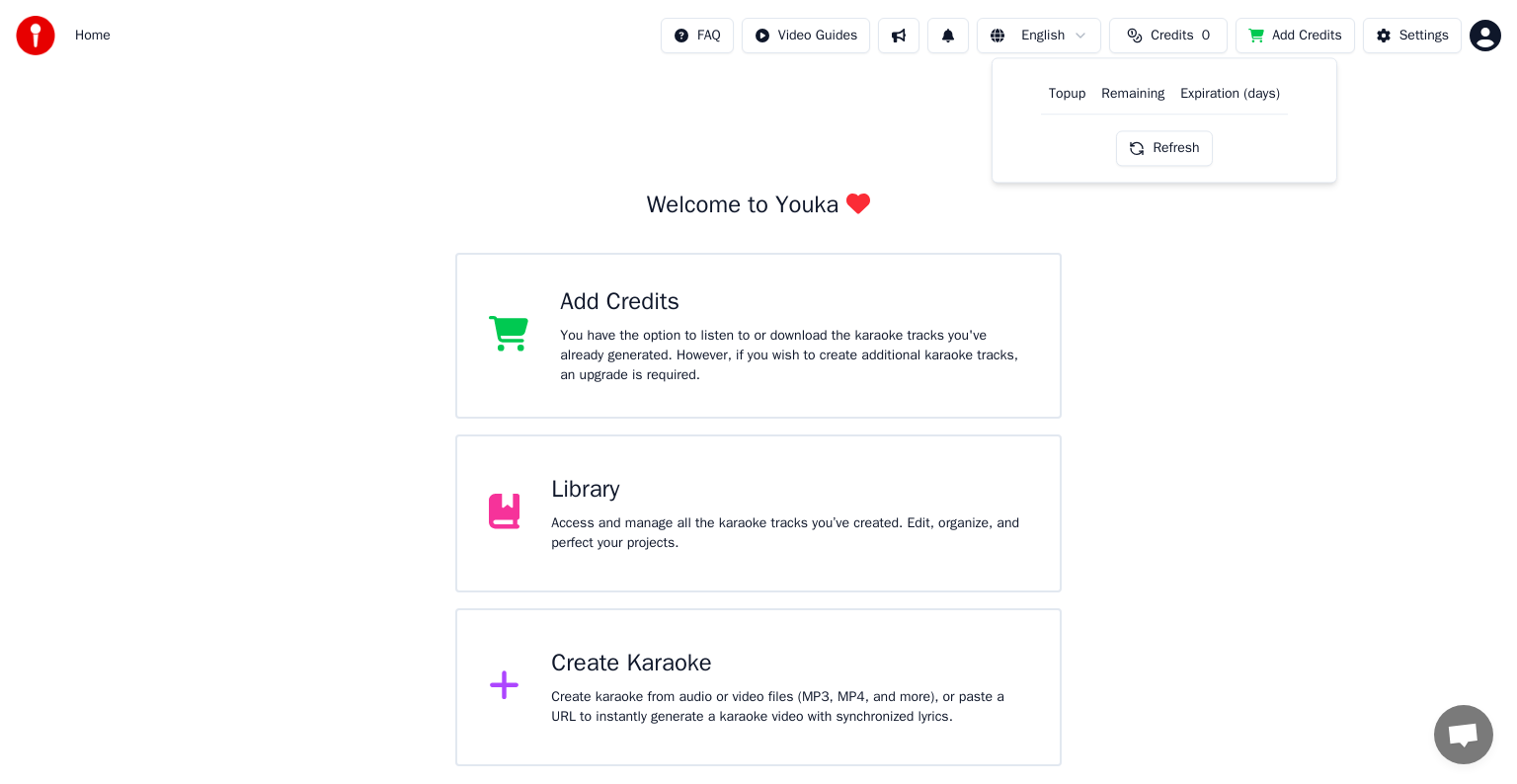 click on "Welcome to Youka Add Credits You have the option to listen to or download the karaoke tracks you've already generated. However, if you wish to create additional karaoke tracks, an upgrade is required. Library Access and manage all the karaoke tracks you’ve created. Edit, organize, and perfect your projects. Create Karaoke Create karaoke from audio or video files (MP3, MP4, and more), or paste a URL to instantly generate a karaoke video with synchronized lyrics." at bounding box center [758, 419] 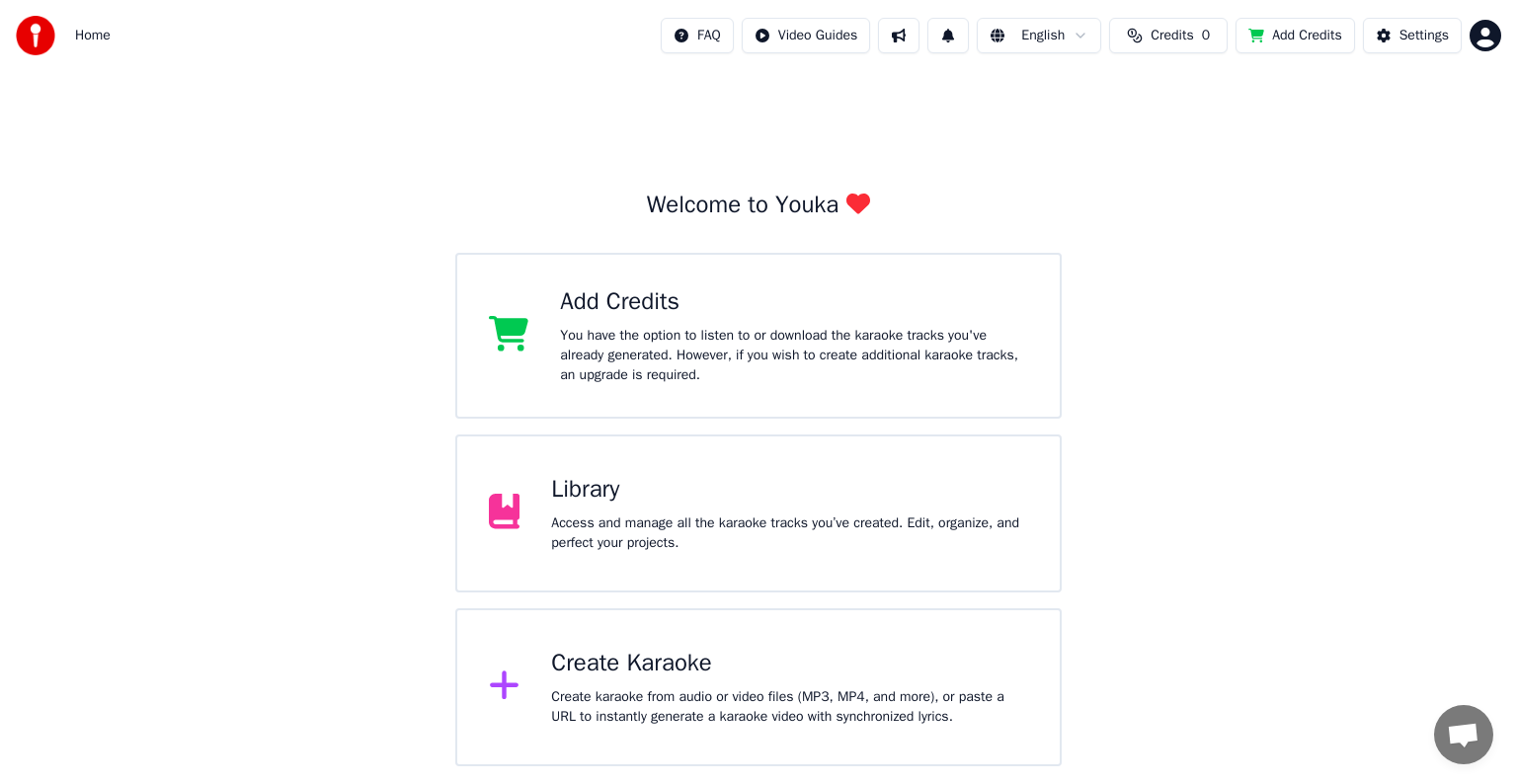 click on "Credits 0" at bounding box center (1168, 36) 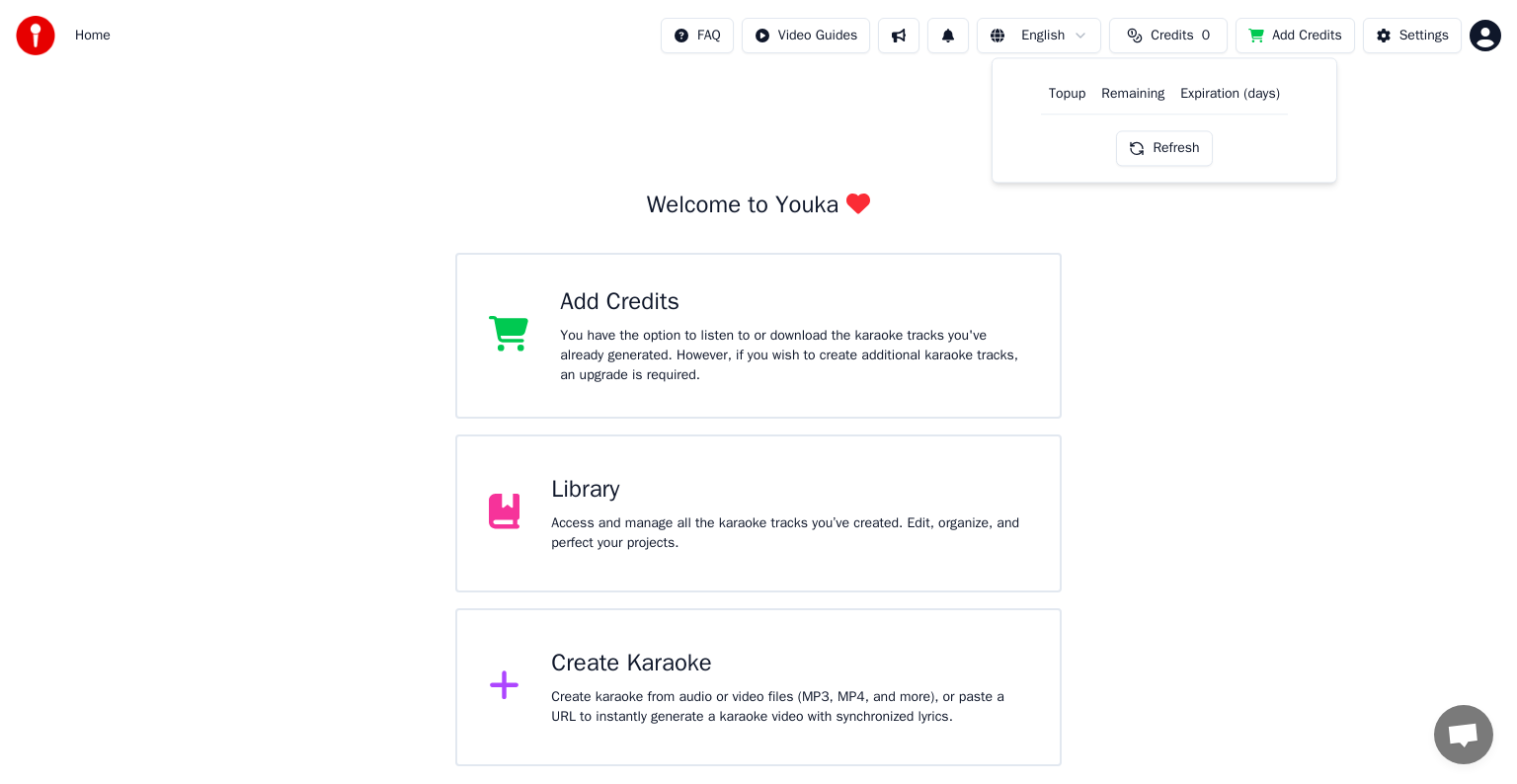 click on "Refresh" at bounding box center [1163, 148] 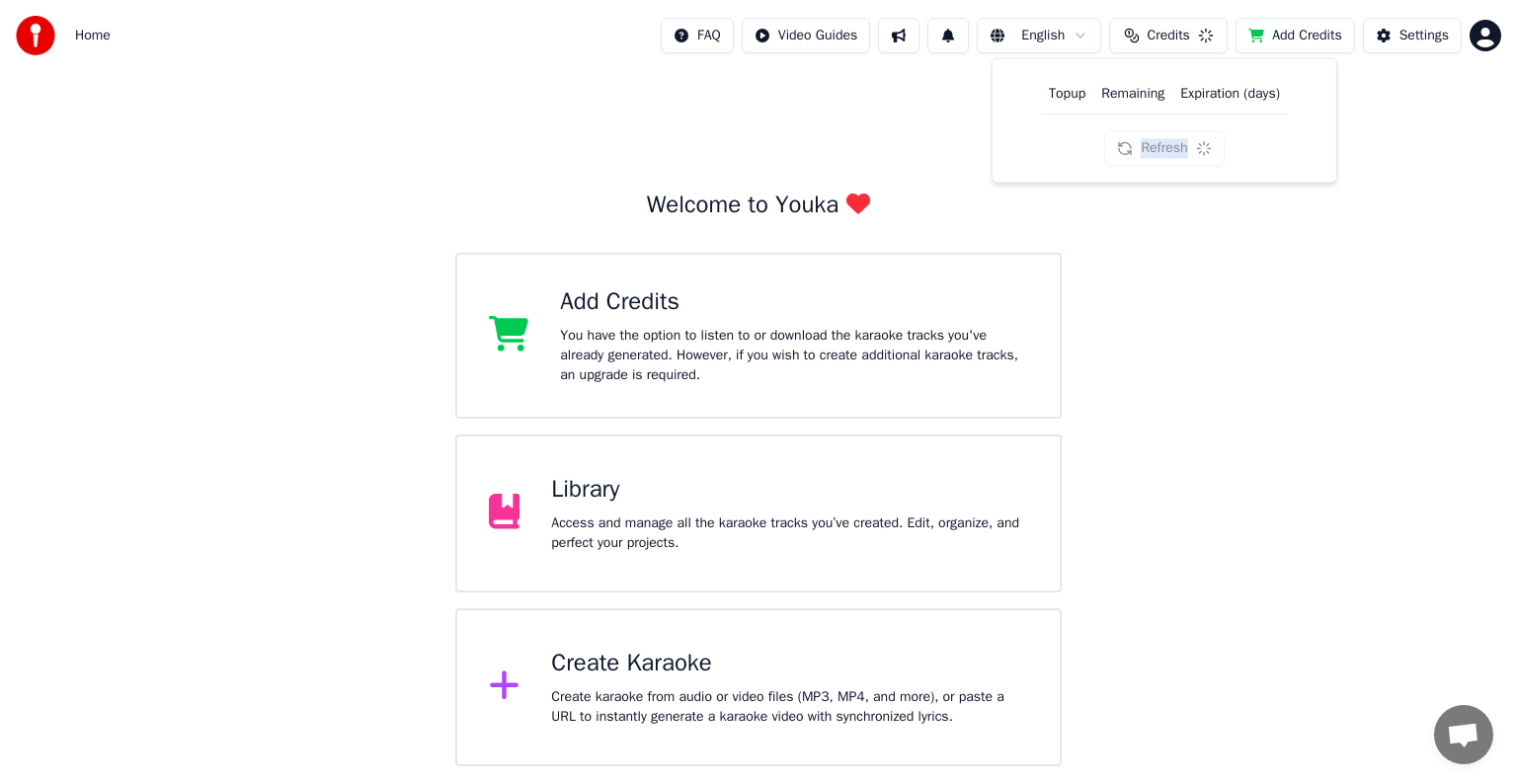 drag, startPoint x: 1156, startPoint y: 134, endPoint x: 1150, endPoint y: 160, distance: 26.683328 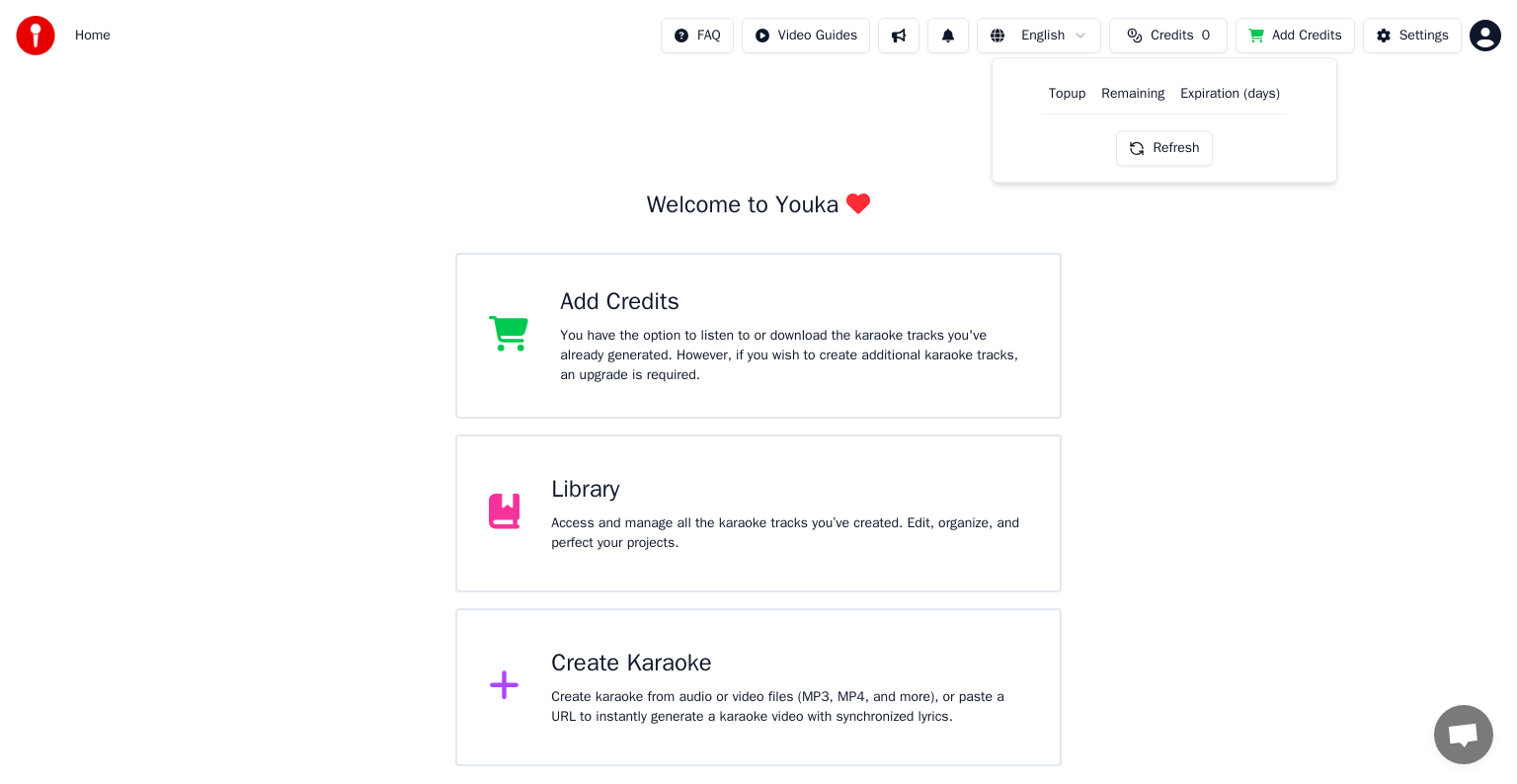 click on "Refresh" at bounding box center (1163, 148) 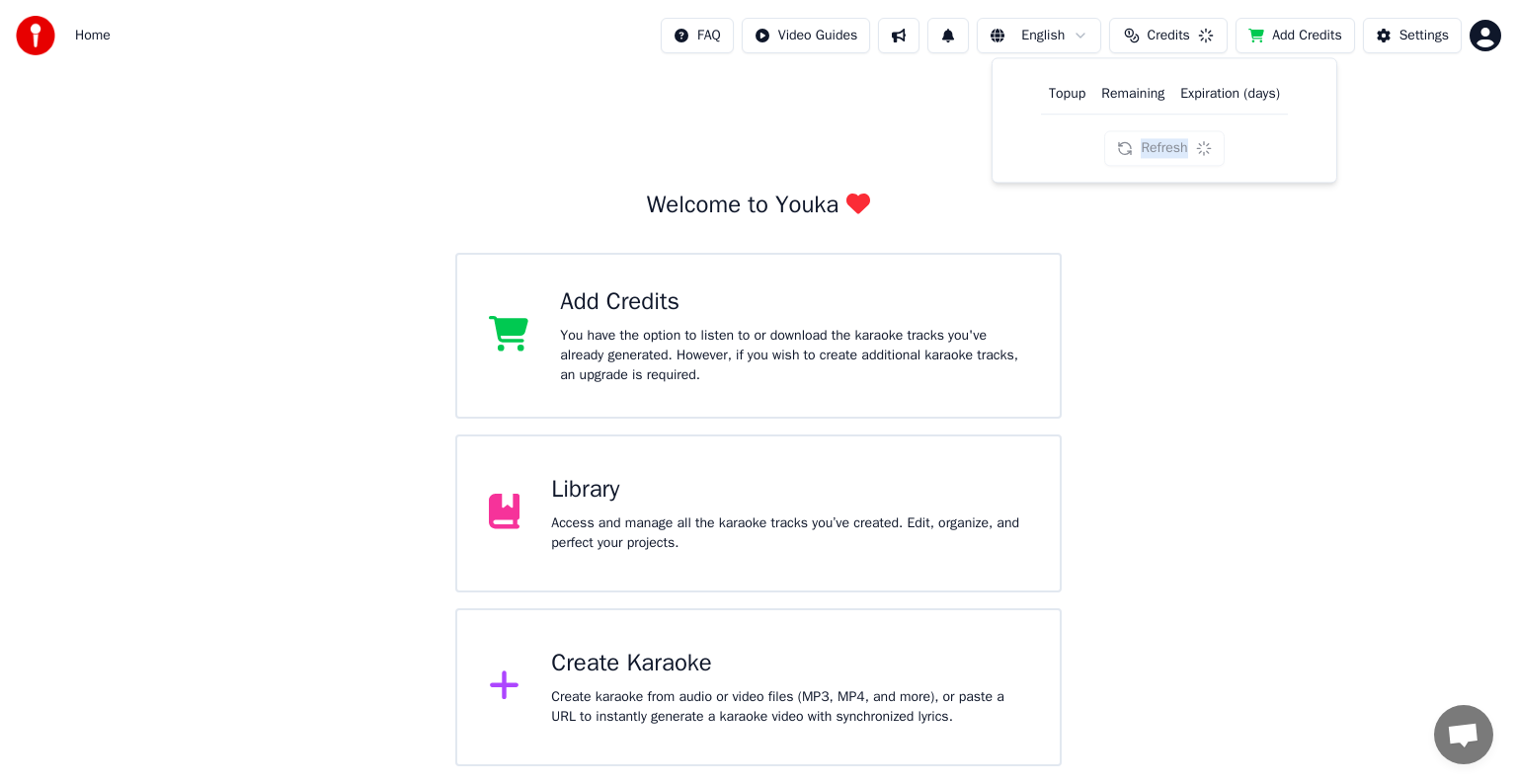 click on "Refresh" at bounding box center [1163, 148] 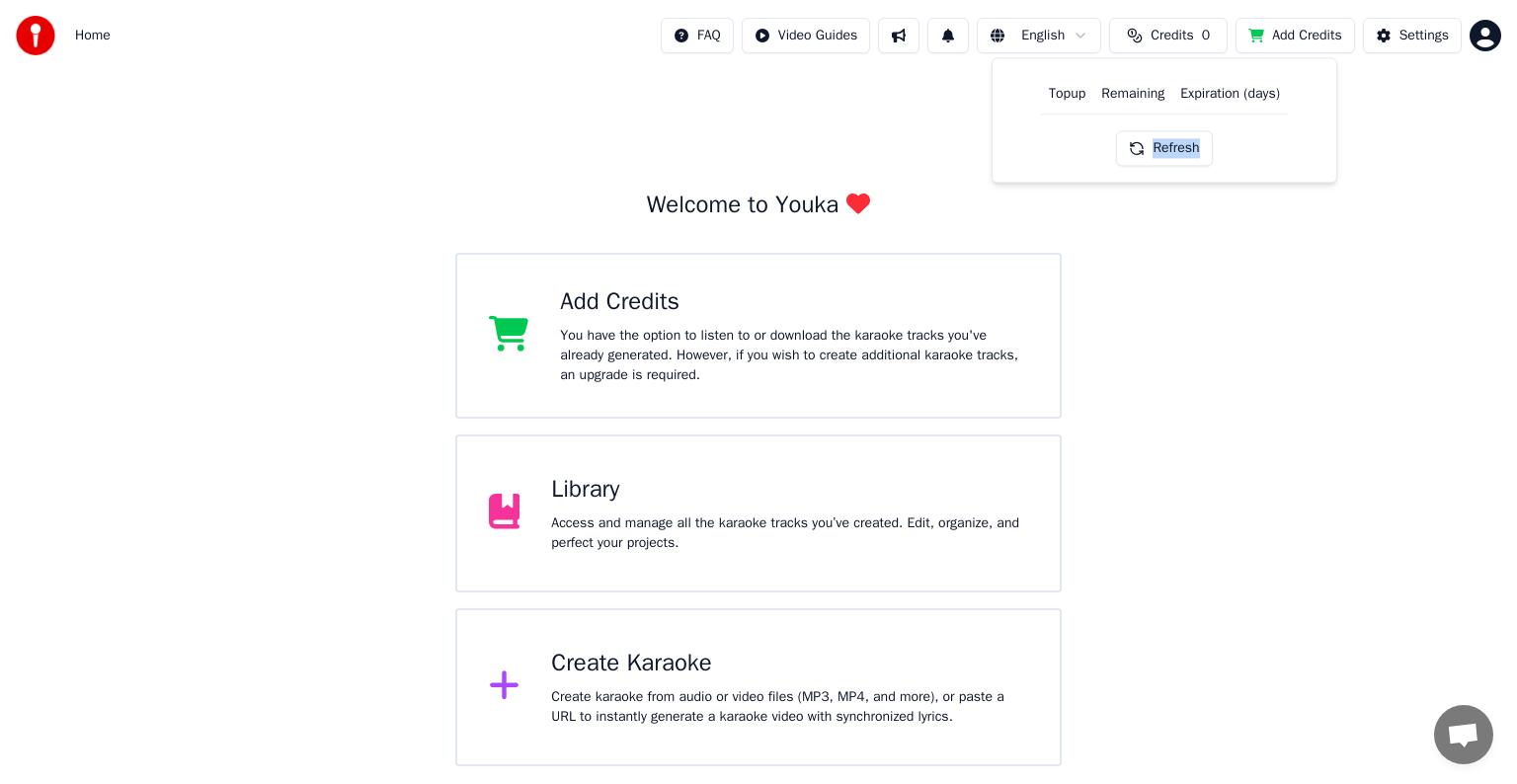click on "Refresh" at bounding box center [1163, 148] 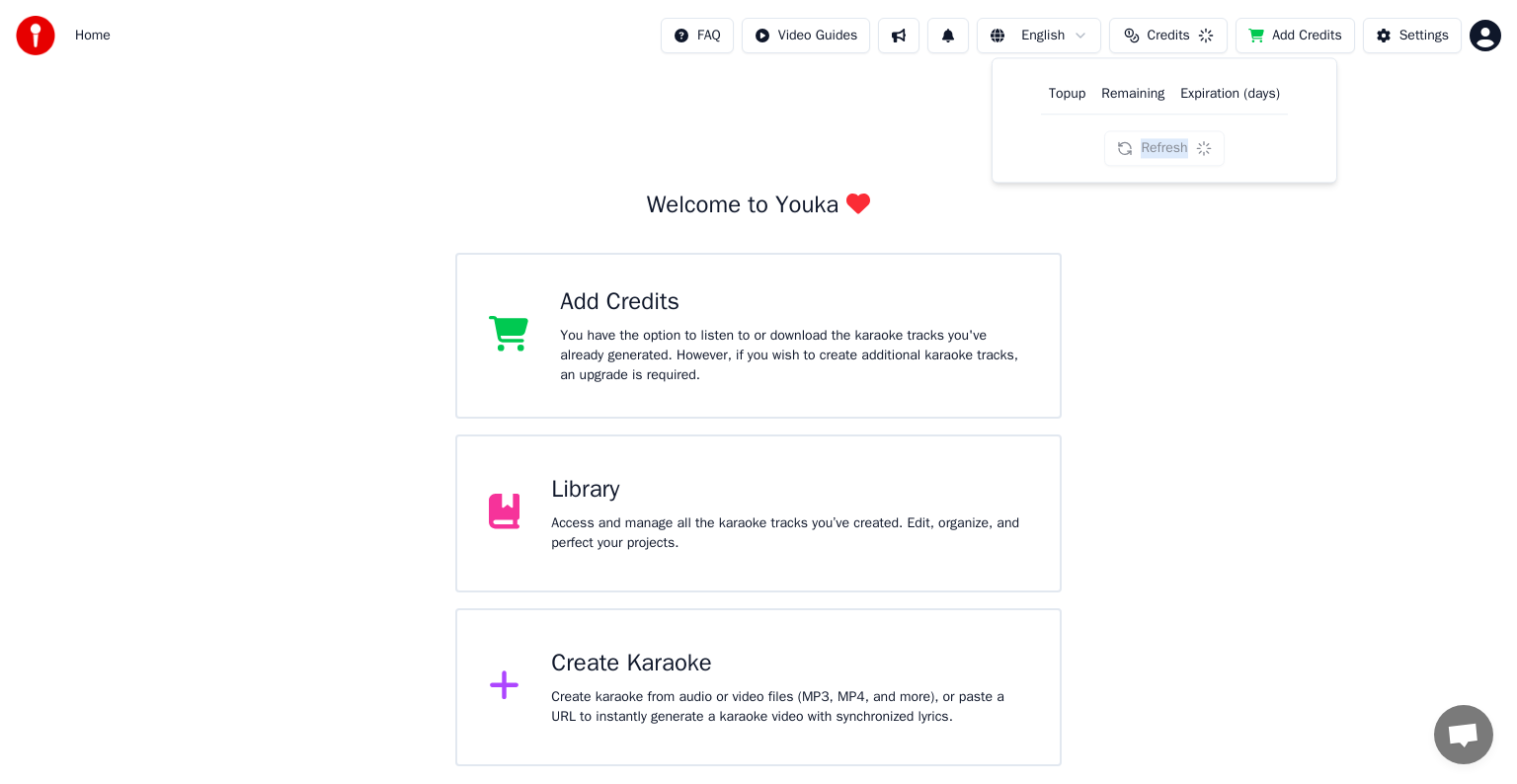 click on "Refresh" at bounding box center [1163, 148] 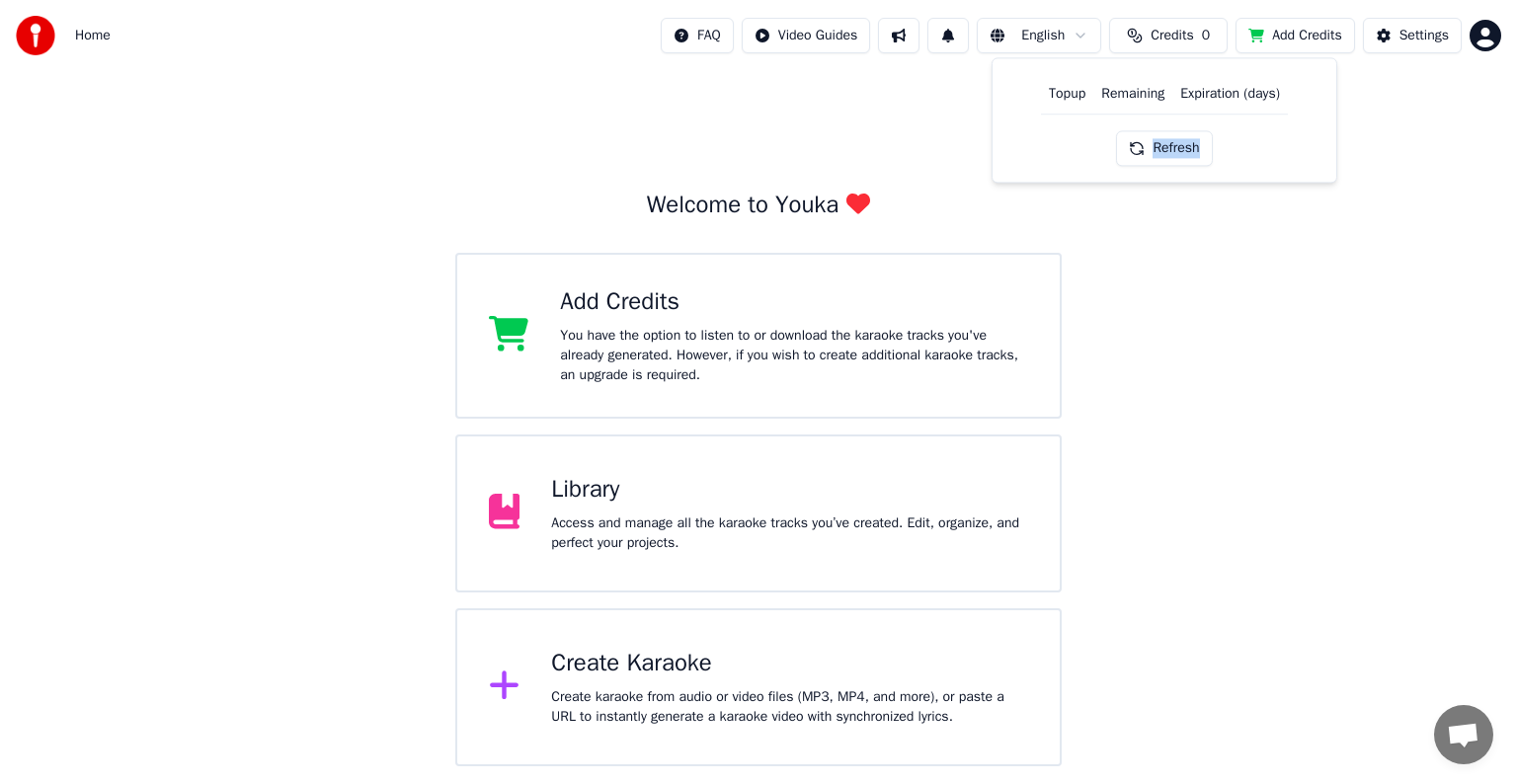 click on "Refresh" at bounding box center [1163, 148] 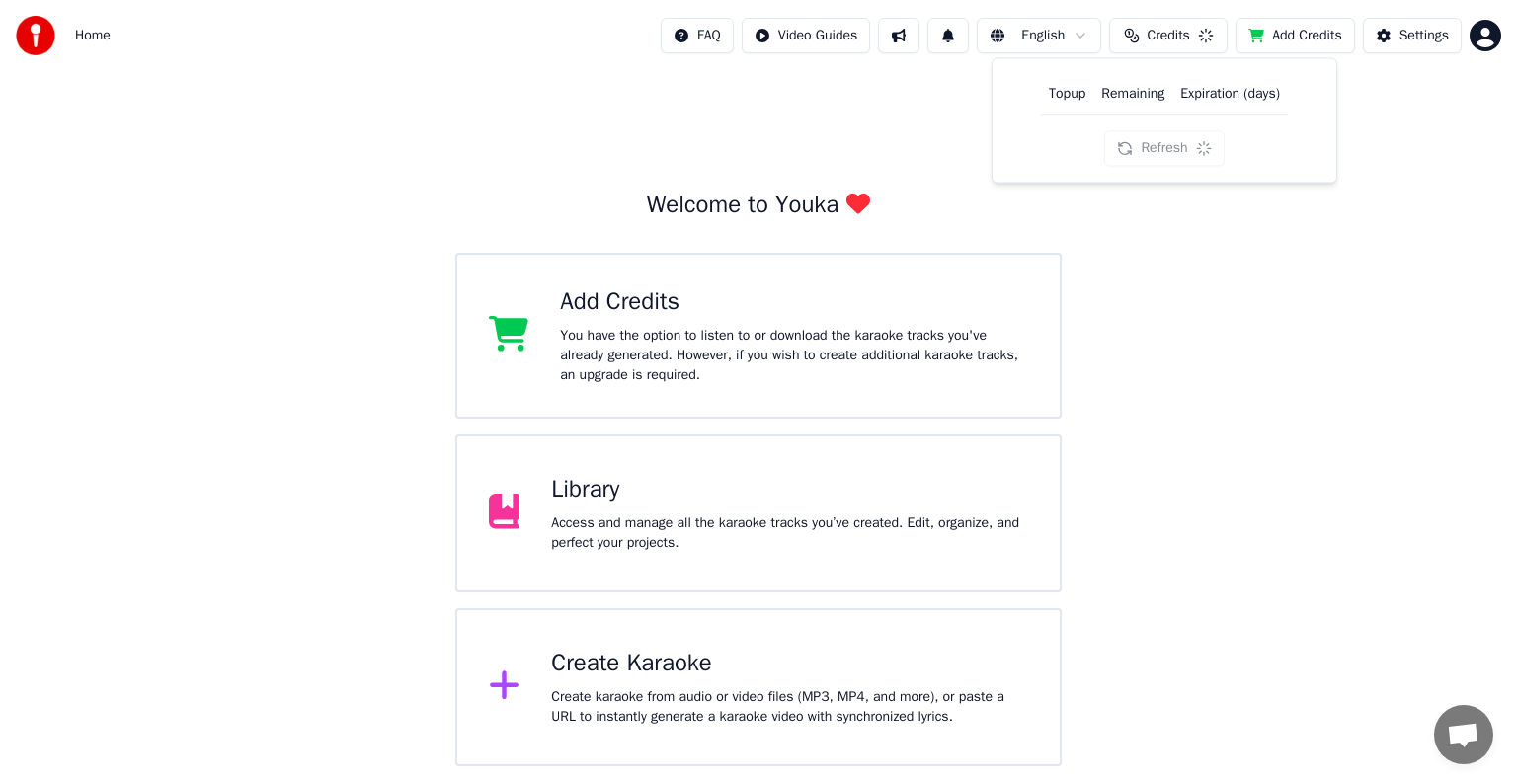 drag, startPoint x: 1039, startPoint y: 235, endPoint x: 1023, endPoint y: 261, distance: 30.528675 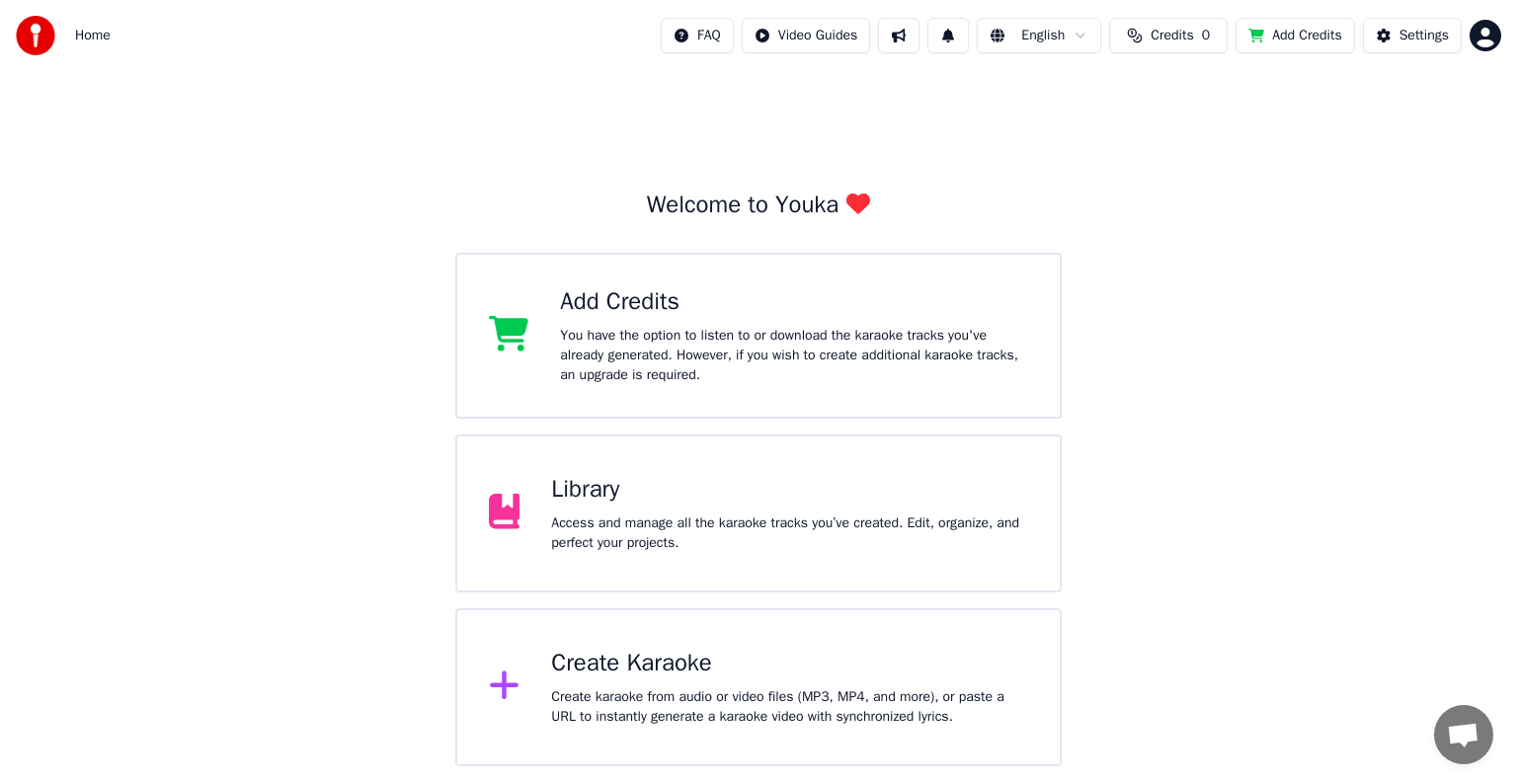 click on "Add Credits You have the option to listen to or download the karaoke tracks you've already generated. However, if you wish to create additional karaoke tracks, an upgrade is required." at bounding box center [758, 336] 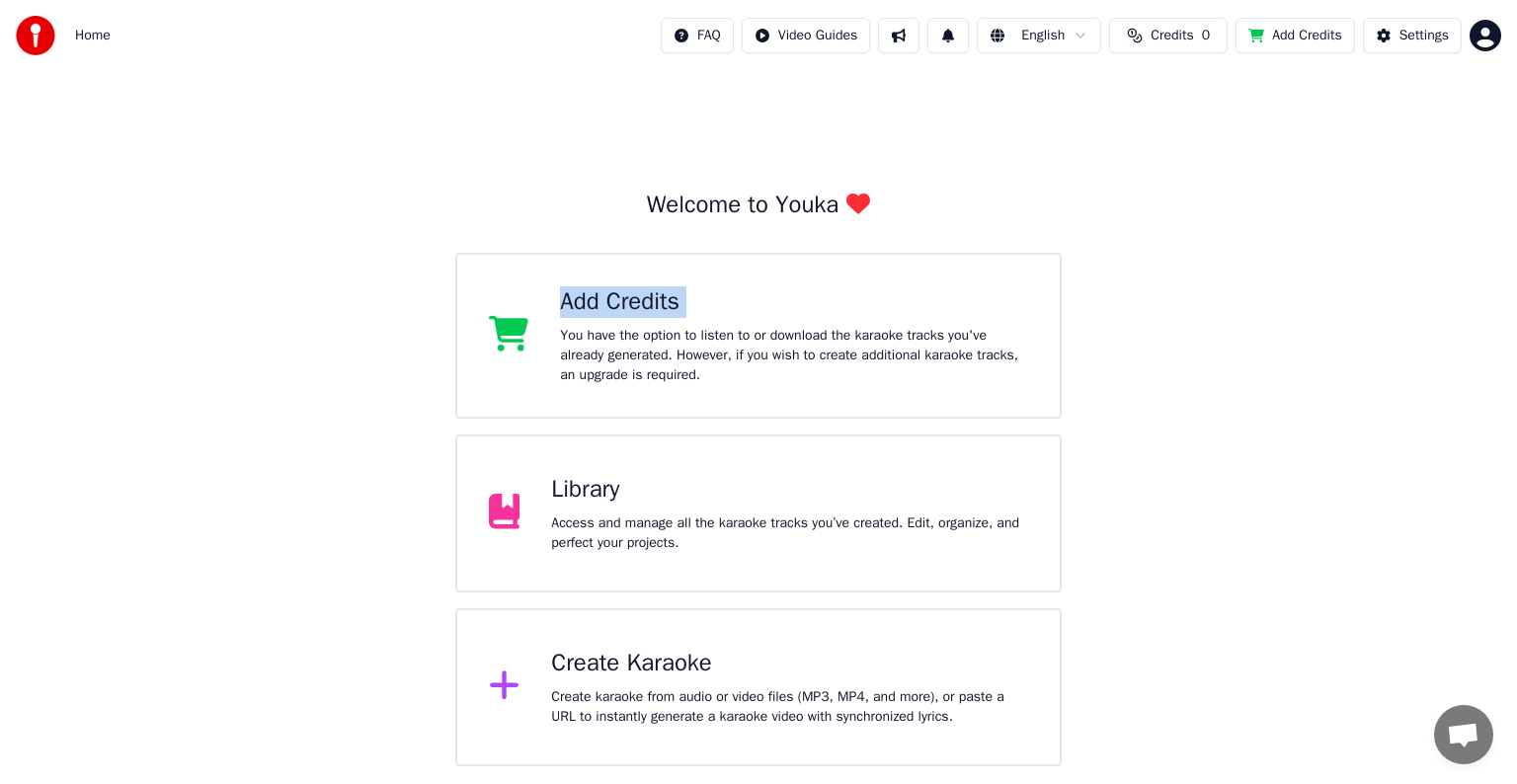 click on "Add Credits You have the option to listen to or download the karaoke tracks you've already generated. However, if you wish to create additional karaoke tracks, an upgrade is required." at bounding box center [758, 336] 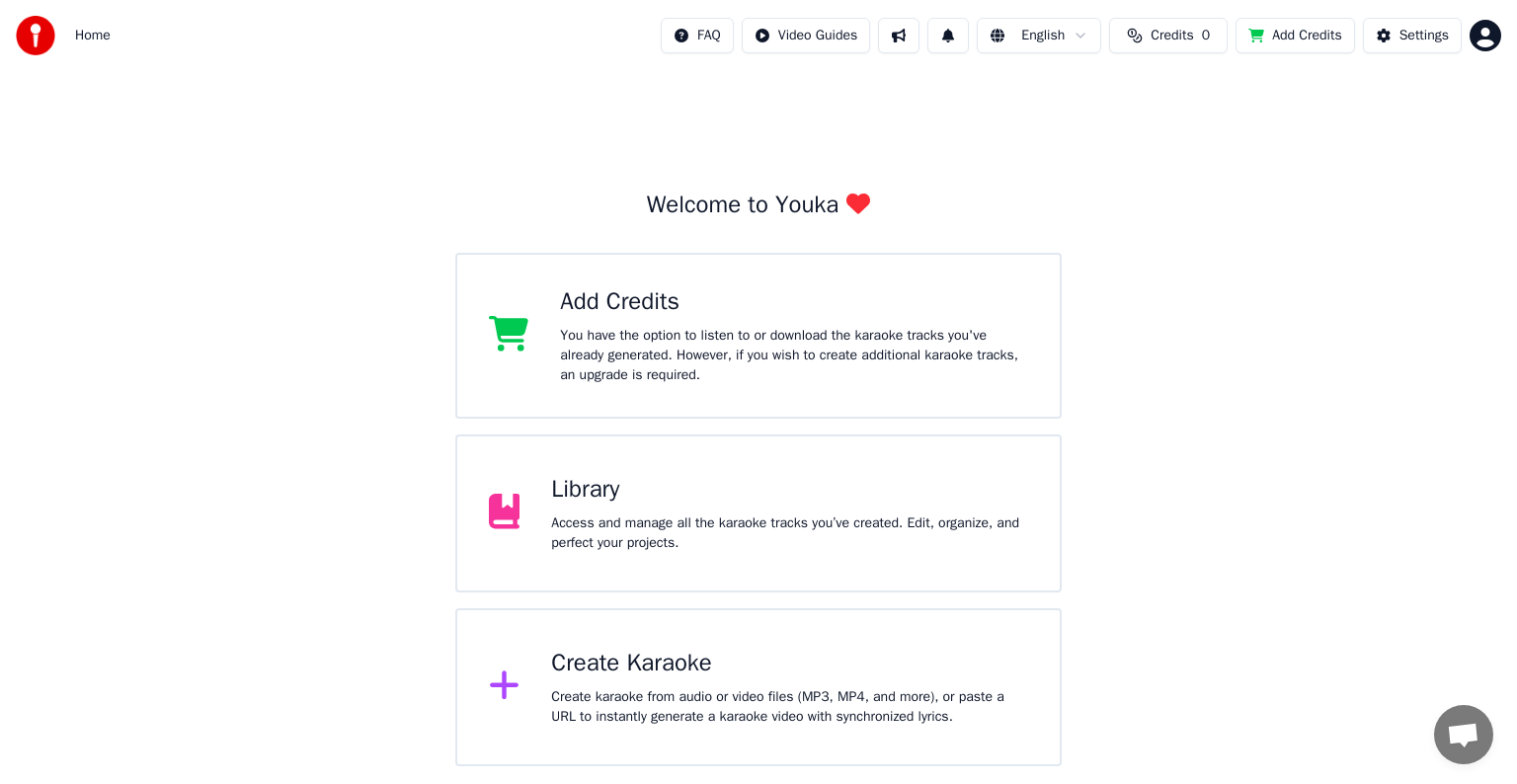 click on "You have the option to listen to or download the karaoke tracks you've already generated. However, if you wish to create additional karaoke tracks, an upgrade is required." at bounding box center (794, 355) 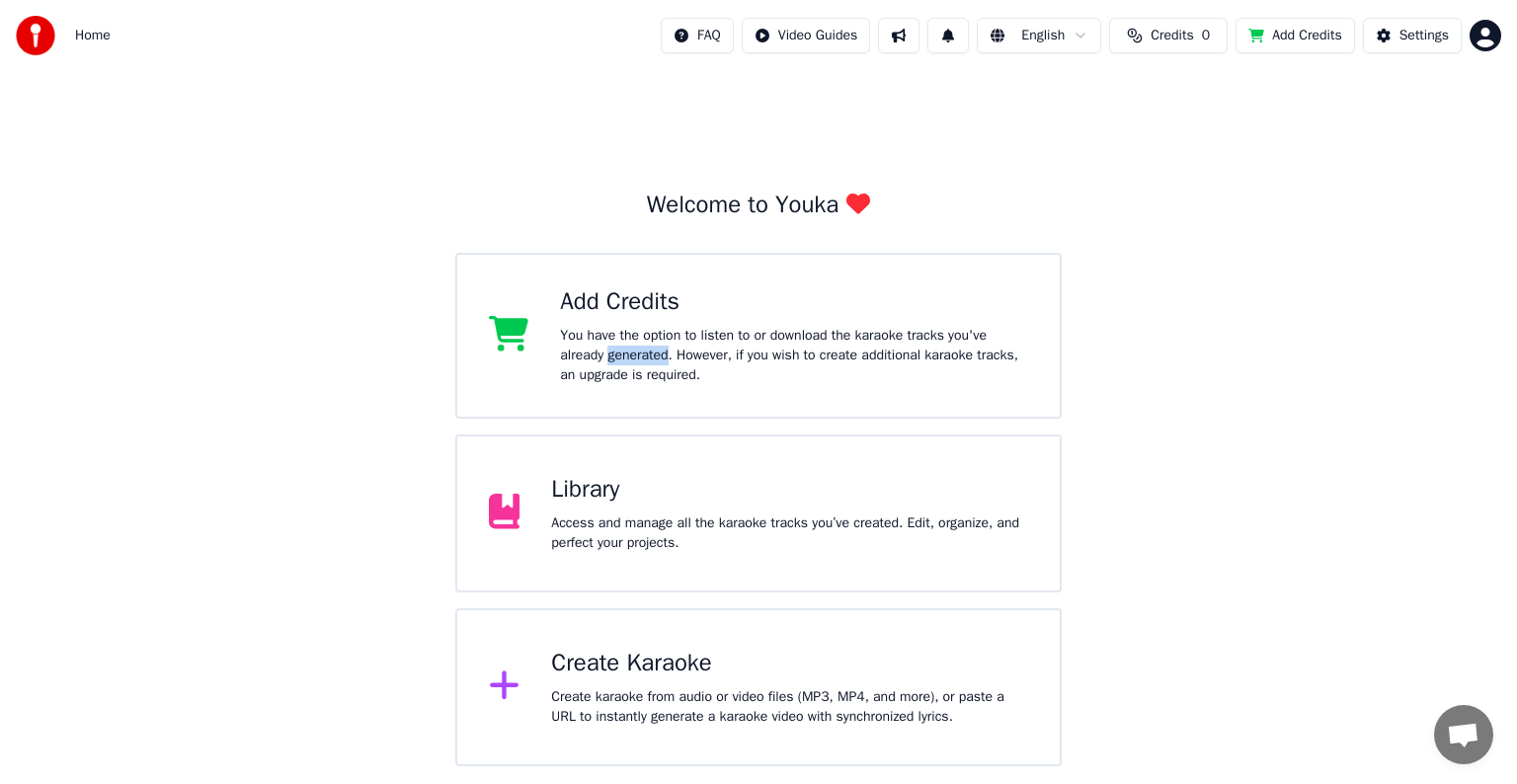 click on "You have the option to listen to or download the karaoke tracks you've already generated. However, if you wish to create additional karaoke tracks, an upgrade is required." at bounding box center [794, 355] 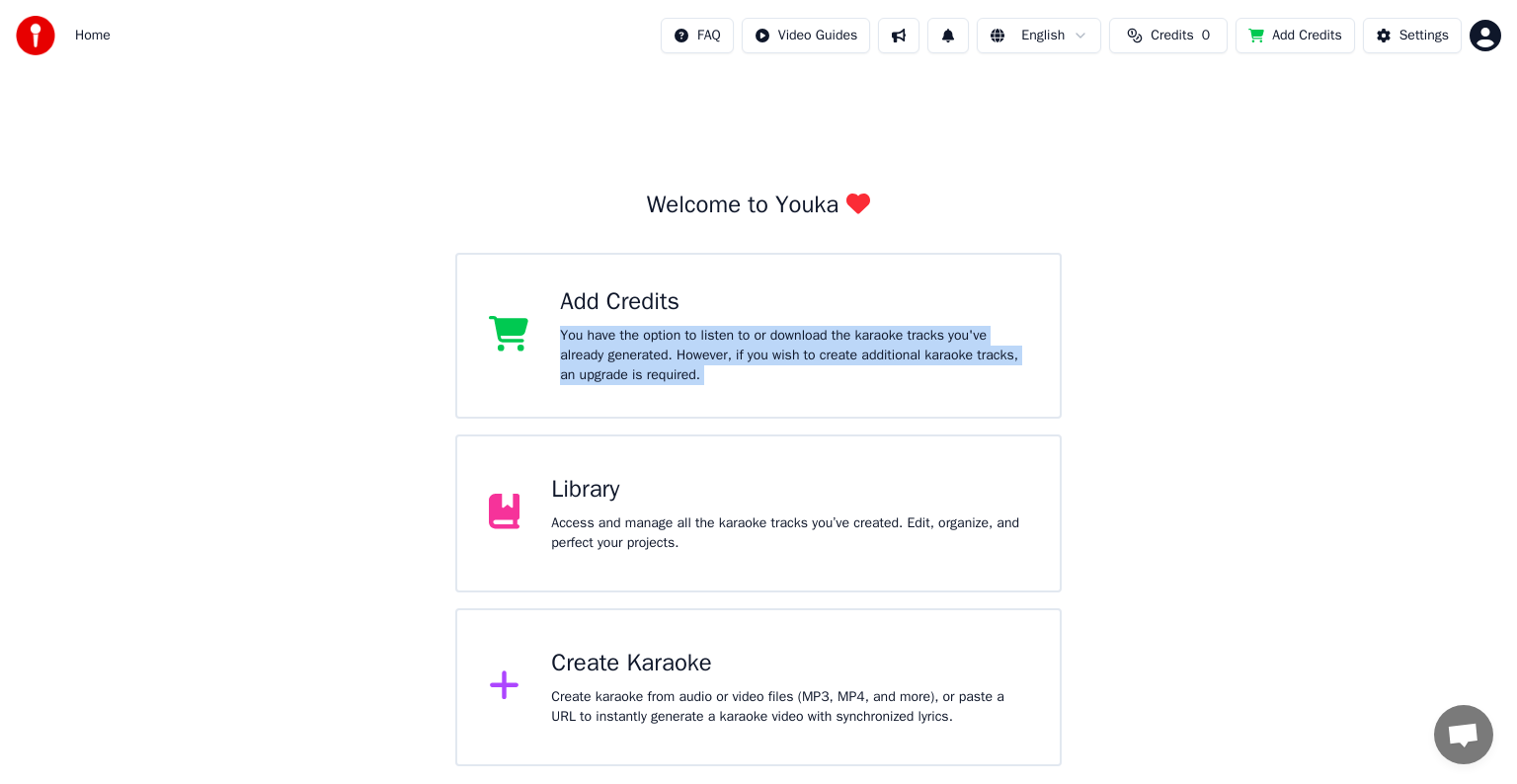 click on "You have the option to listen to or download the karaoke tracks you've already generated. However, if you wish to create additional karaoke tracks, an upgrade is required." at bounding box center [794, 355] 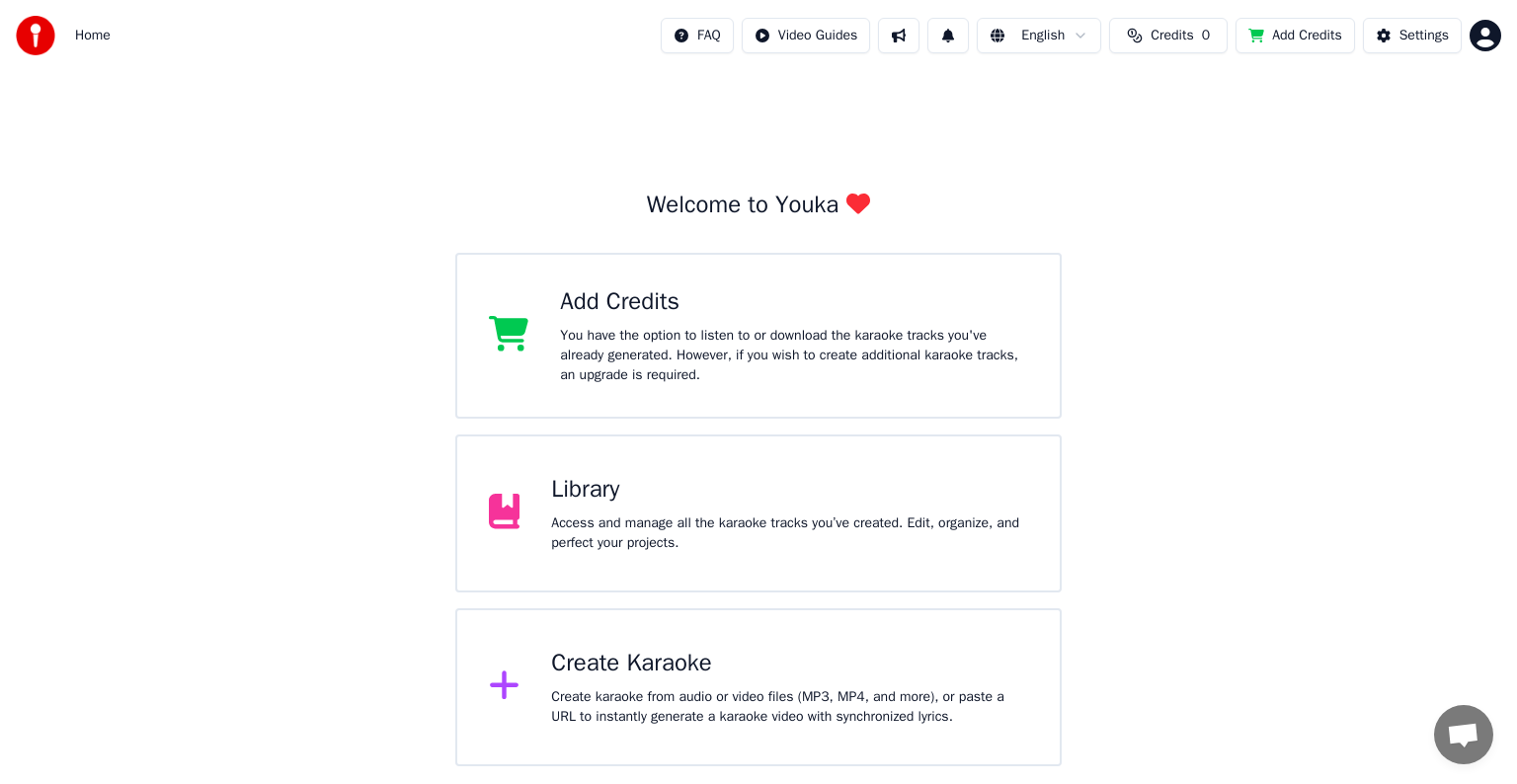 click on "Welcome to Youka Add Credits You have the option to listen to or download the karaoke tracks you've already generated. However, if you wish to create additional karaoke tracks, an upgrade is required. Library Access and manage all the karaoke tracks you’ve created. Edit, organize, and perfect your projects. Create Karaoke Create karaoke from audio or video files (MP3, MP4, and more), or paste a URL to instantly generate a karaoke video with synchronized lyrics." at bounding box center [758, 419] 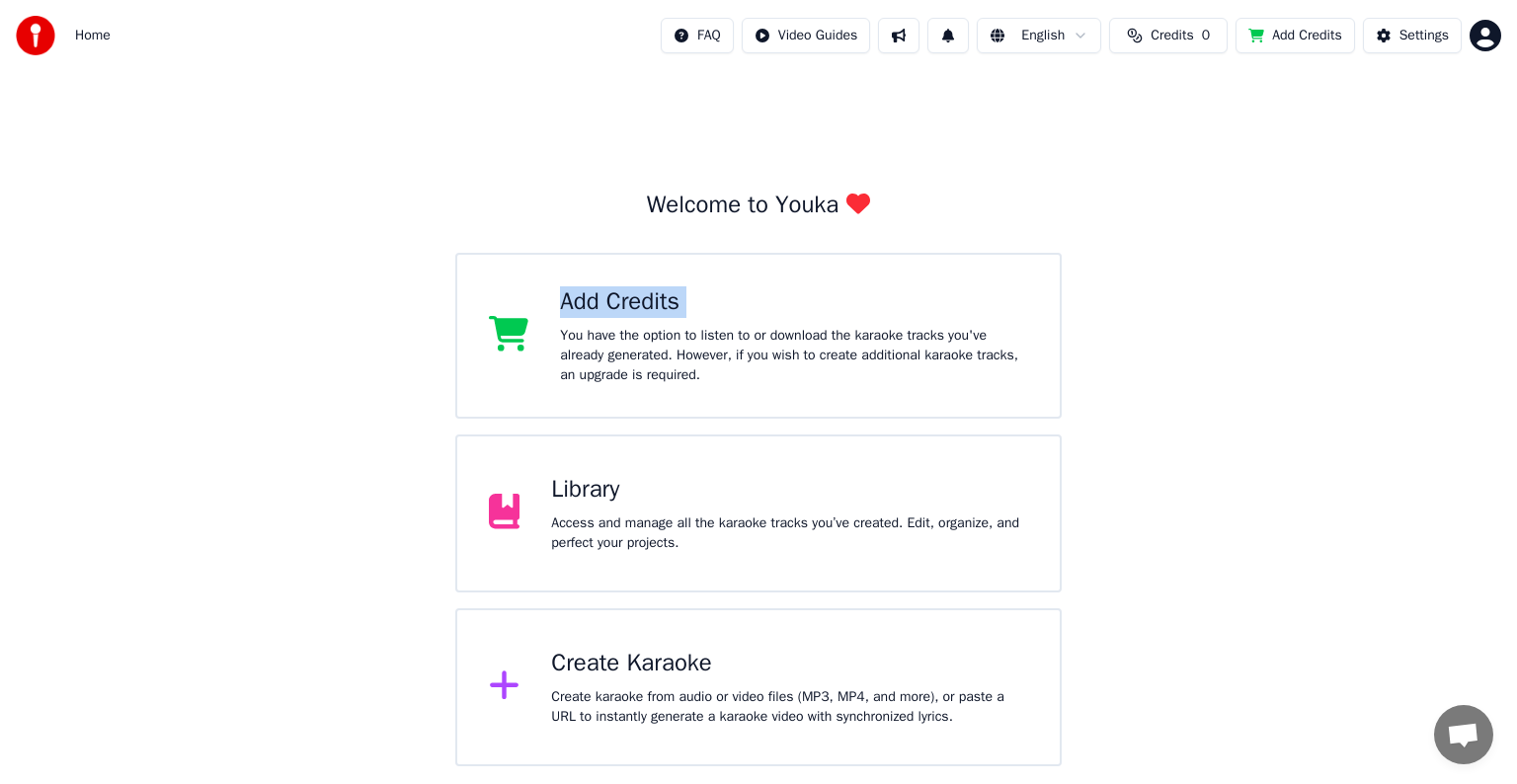 click on "Add Credits" at bounding box center [794, 302] 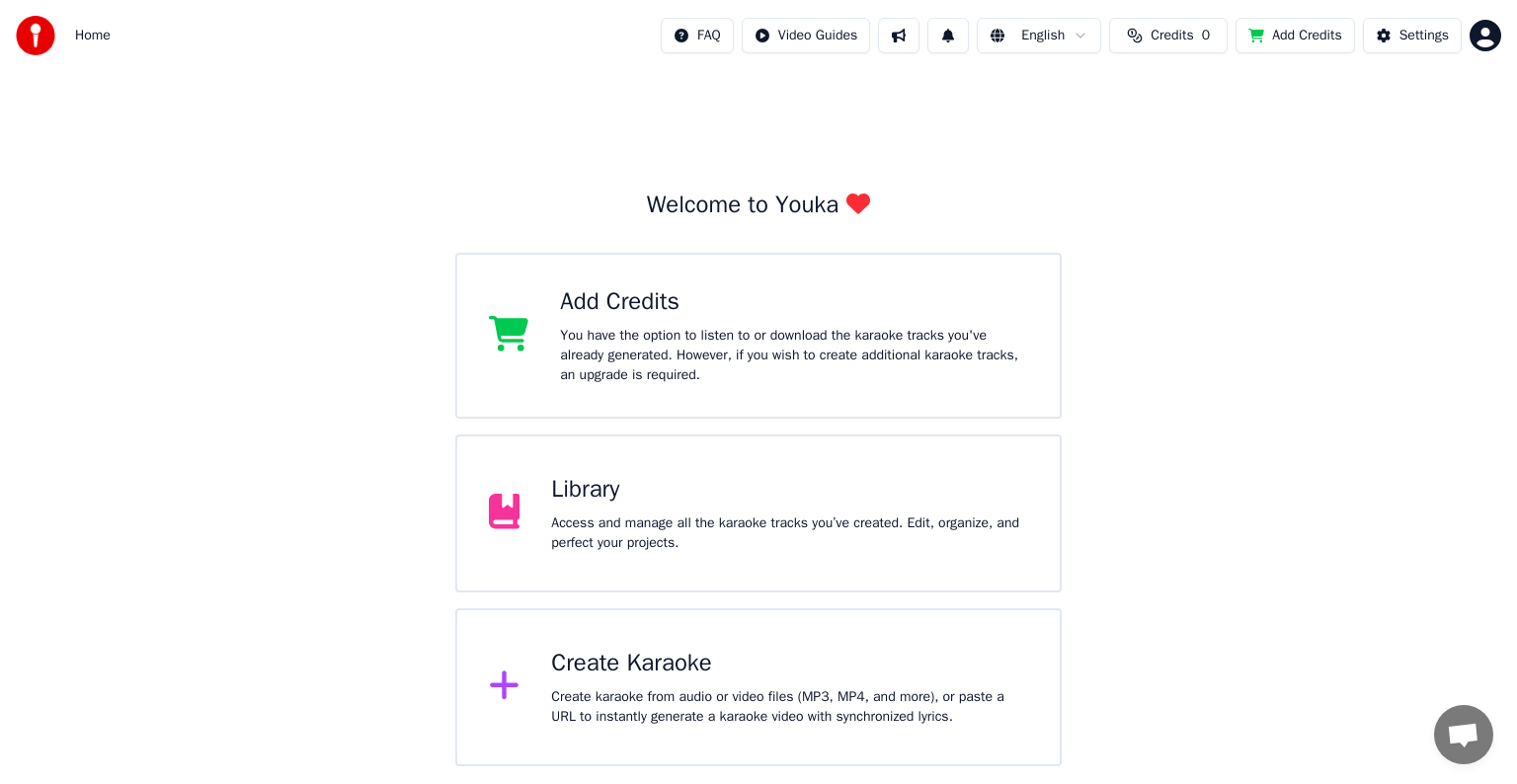 click on "You have the option to listen to or download the karaoke tracks you've already generated. However, if you wish to create additional karaoke tracks, an upgrade is required." at bounding box center [794, 355] 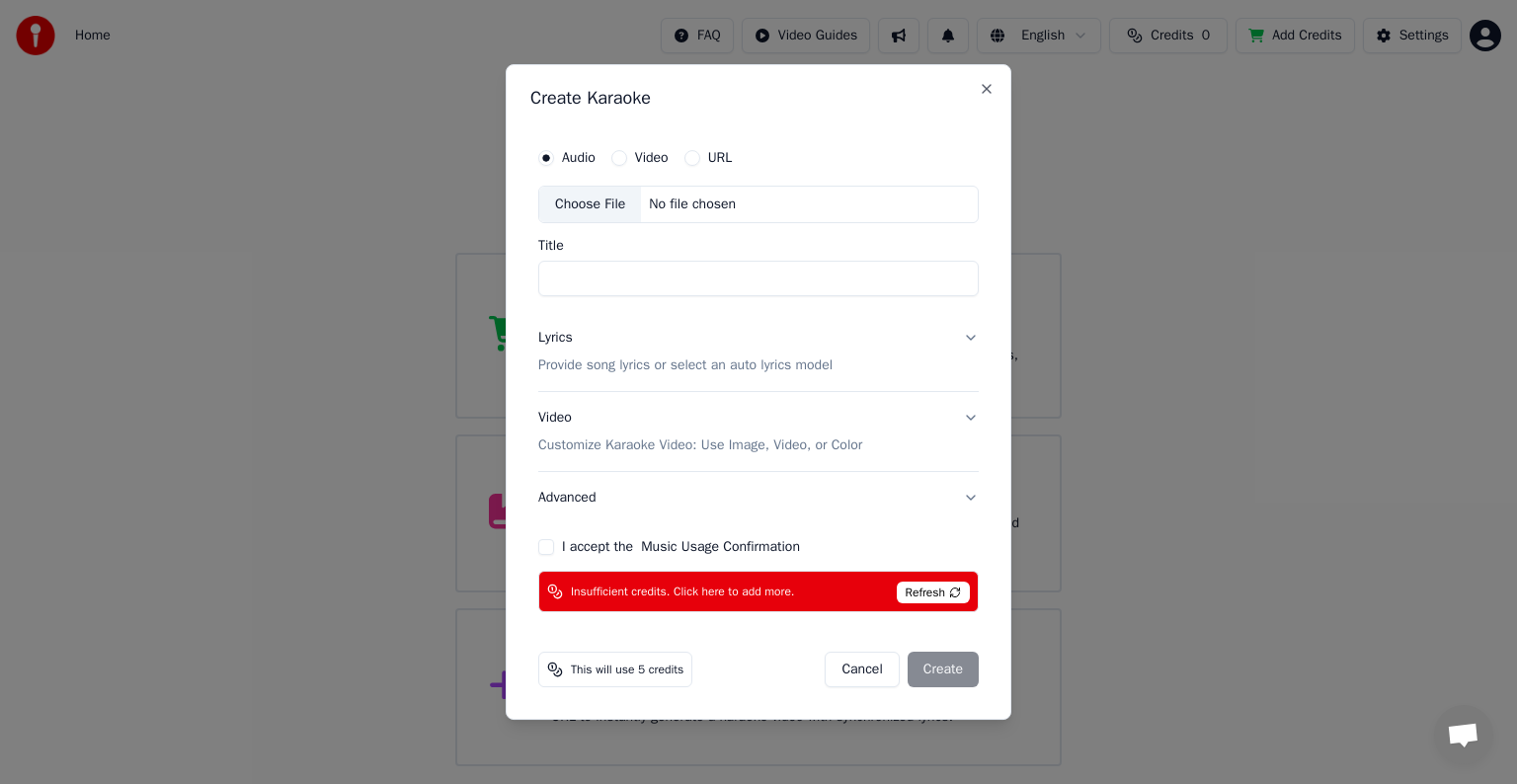 click on "Choose File" at bounding box center [590, 204] 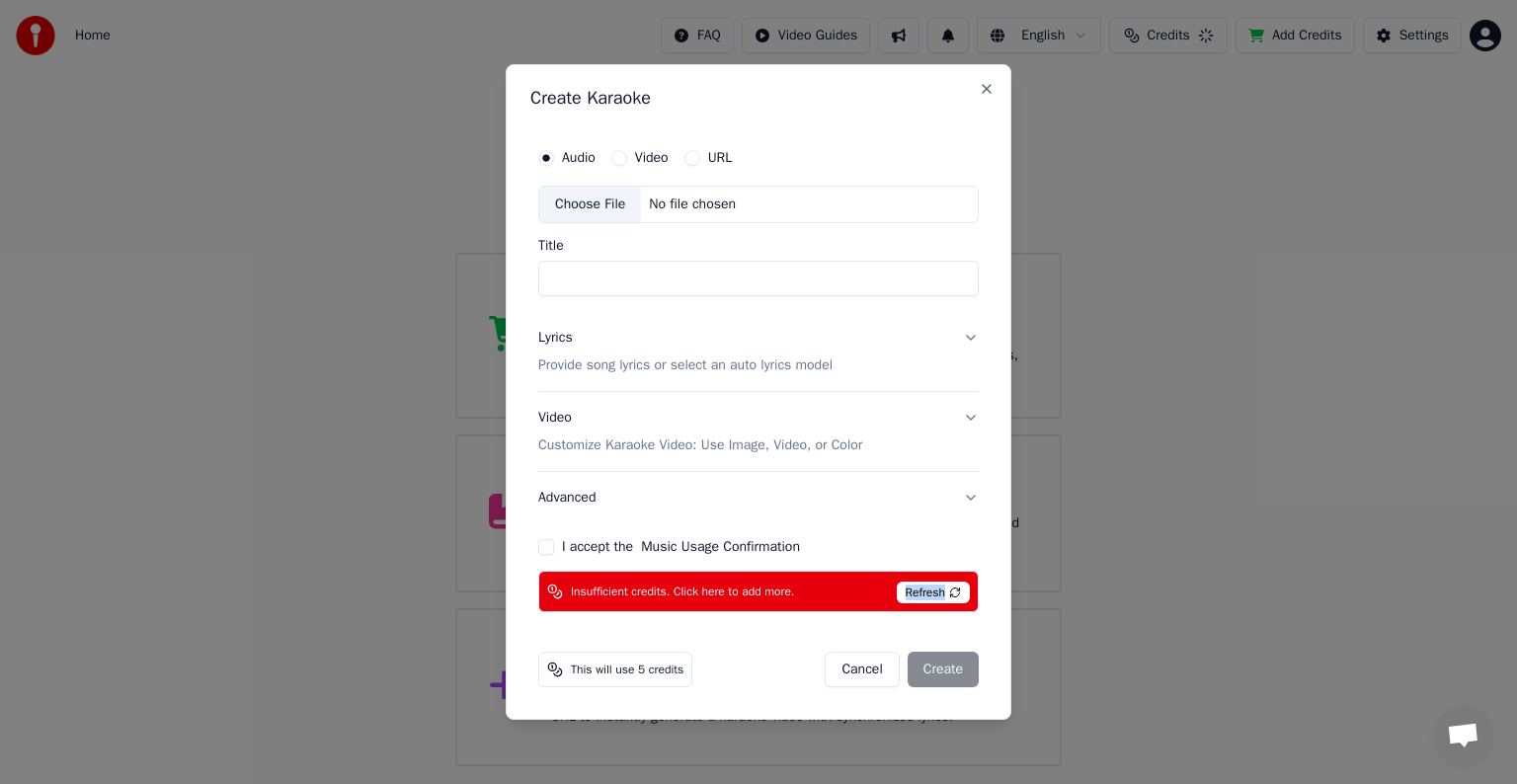 click on "Refresh" at bounding box center (933, 592) 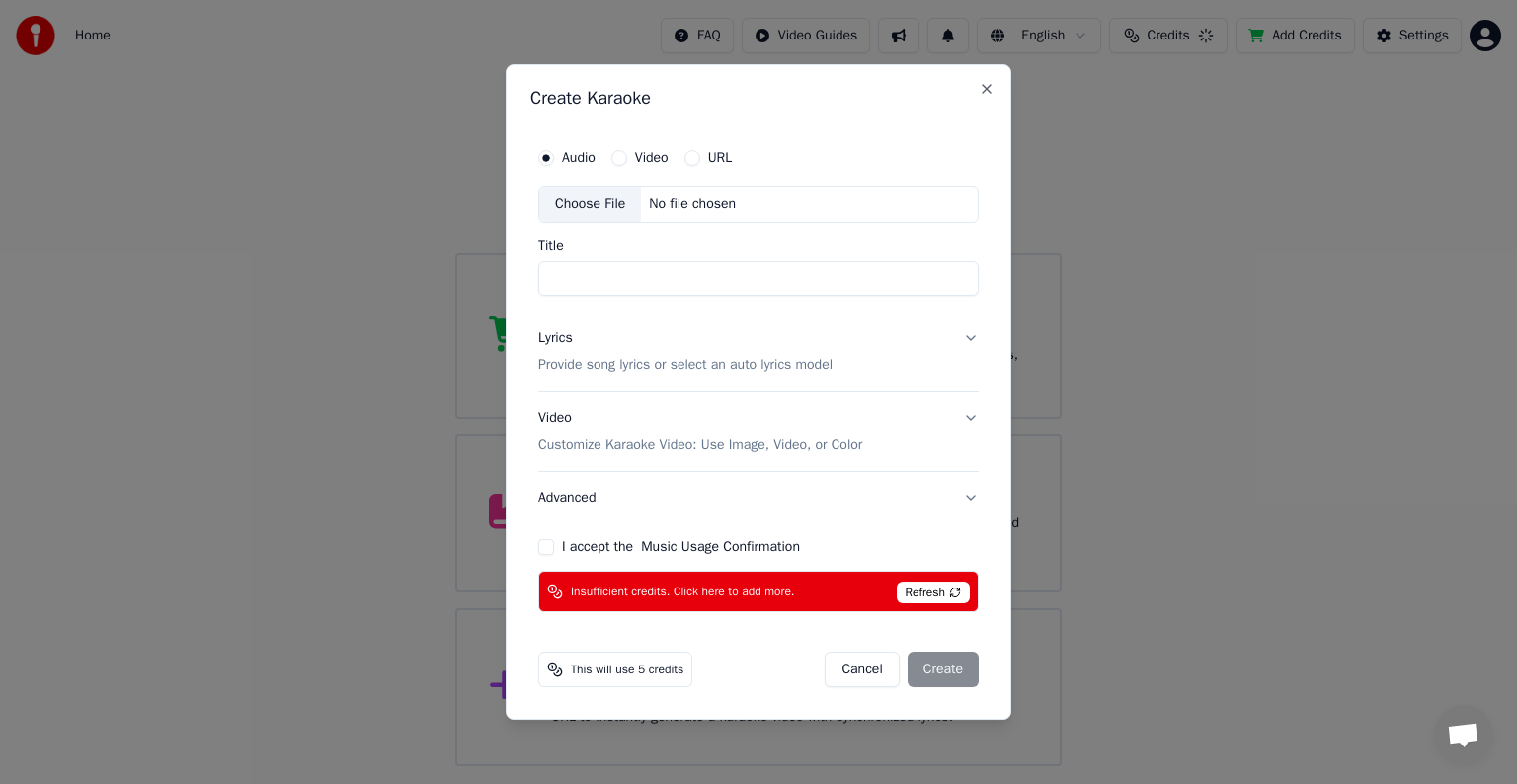 click on "This will use 5 credits" at bounding box center (615, 669) 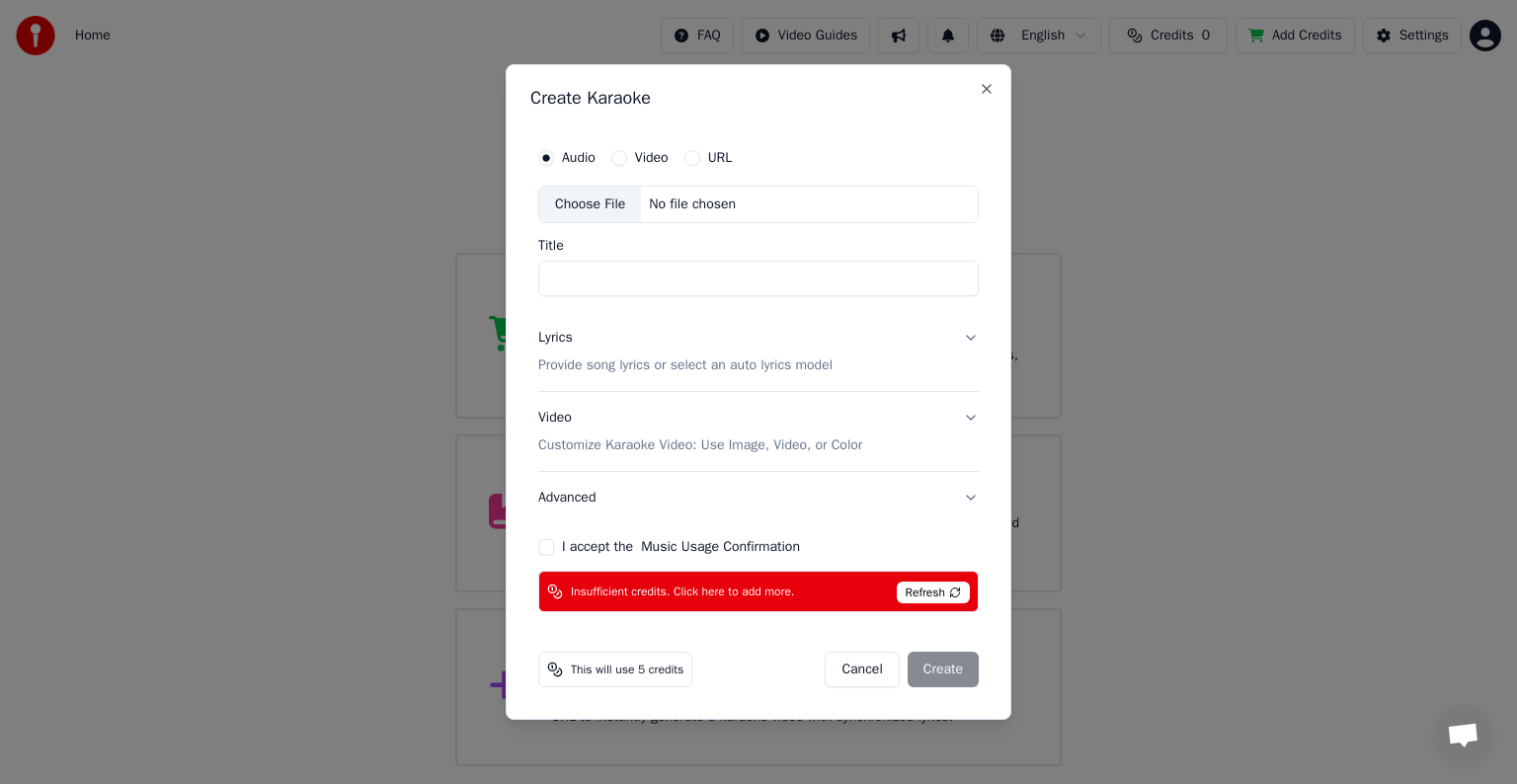 click on "This will use 5 credits" at bounding box center (627, 669) 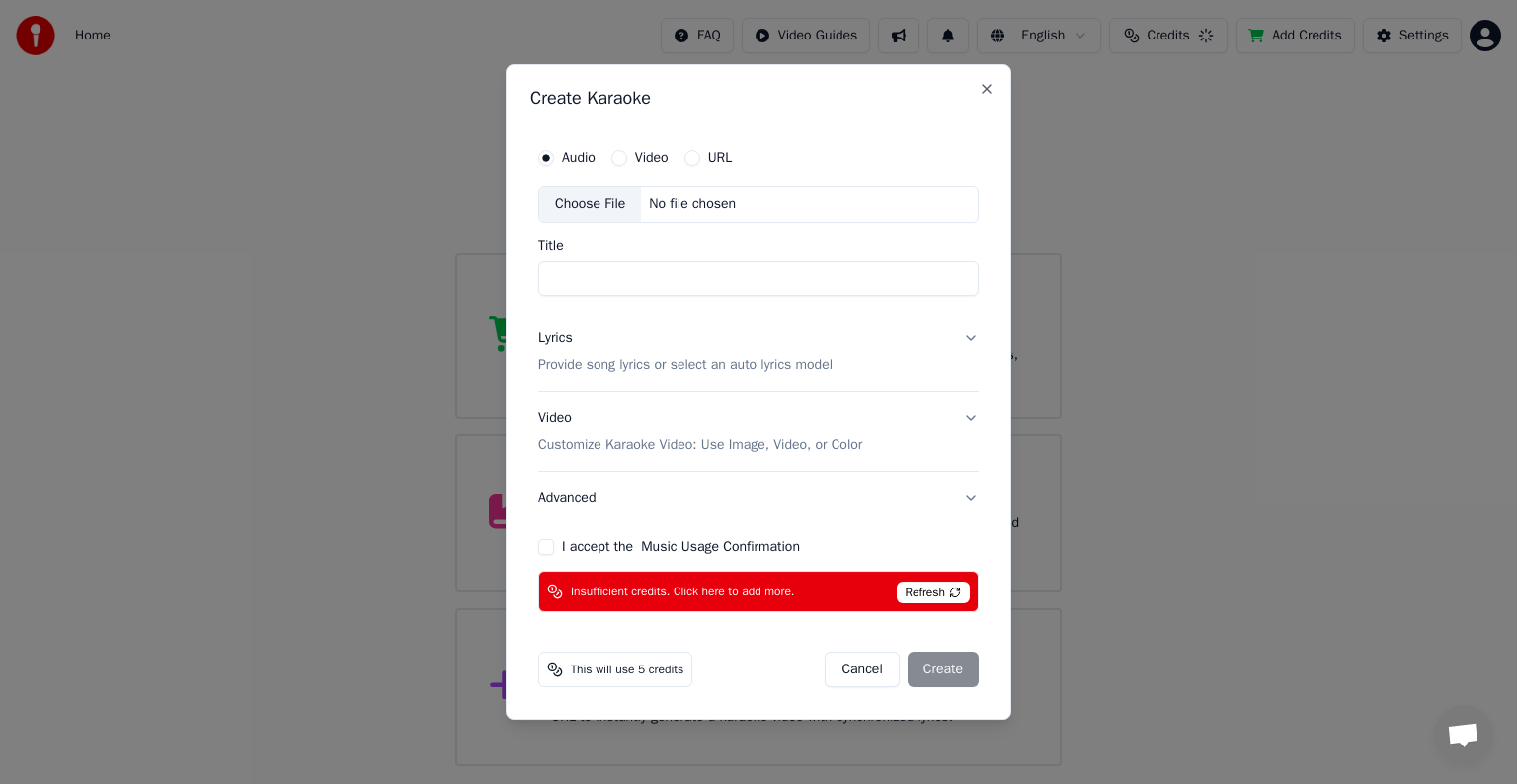 click on "This will use 5 credits" at bounding box center (615, 669) 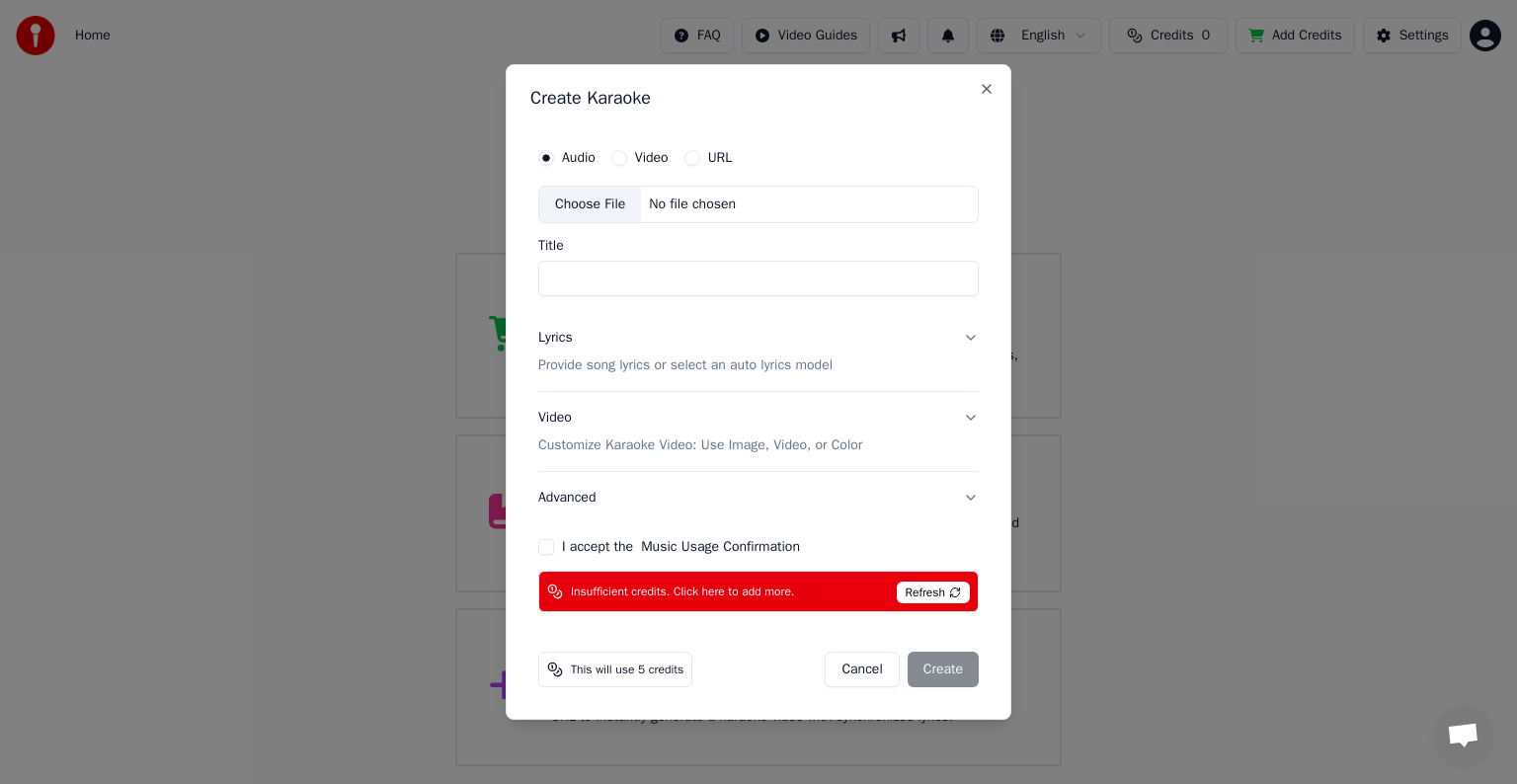 click on "This will use 5 credits Cancel Create" at bounding box center (758, 669) 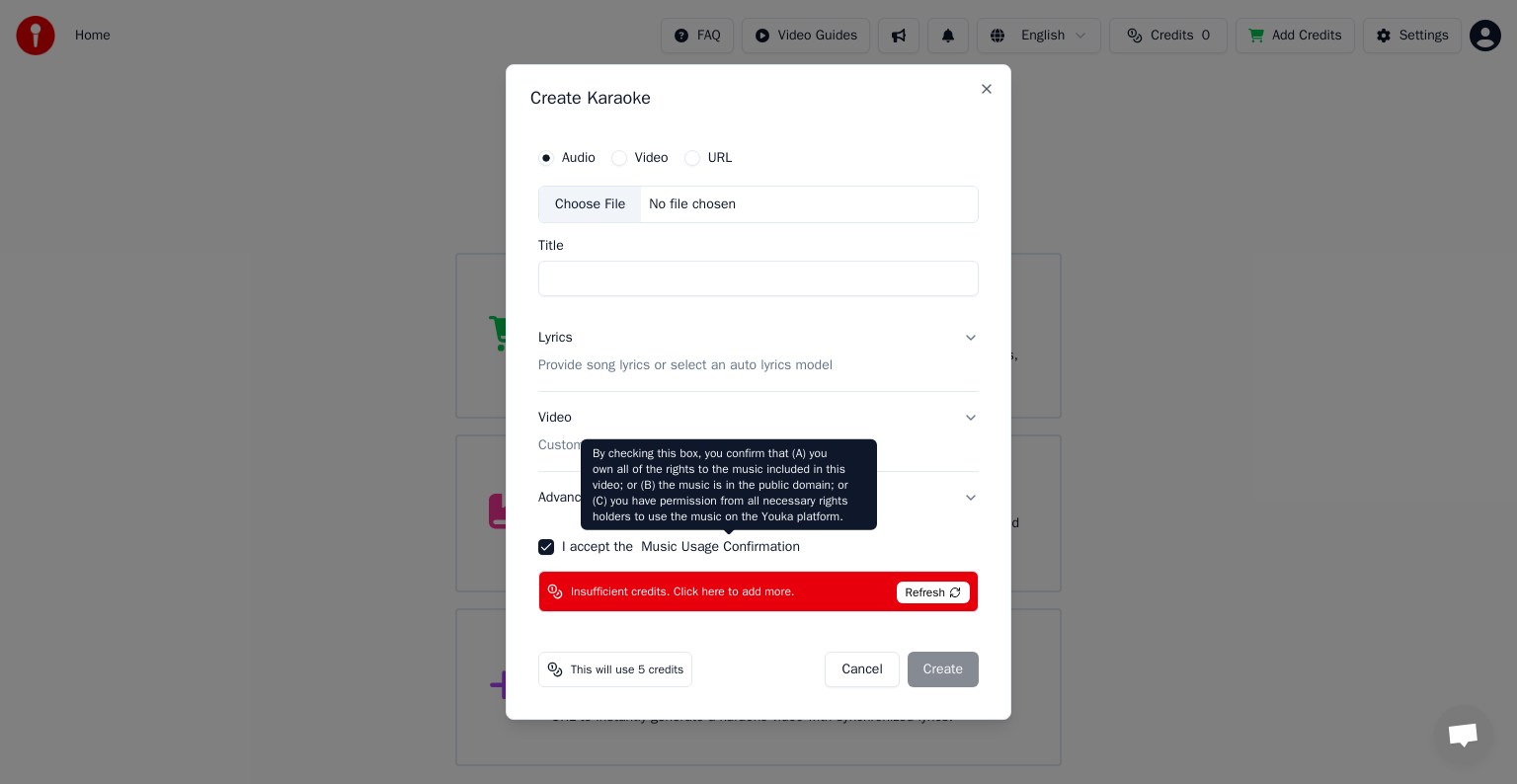 click on "Music Usage Confirmation" at bounding box center (720, 547) 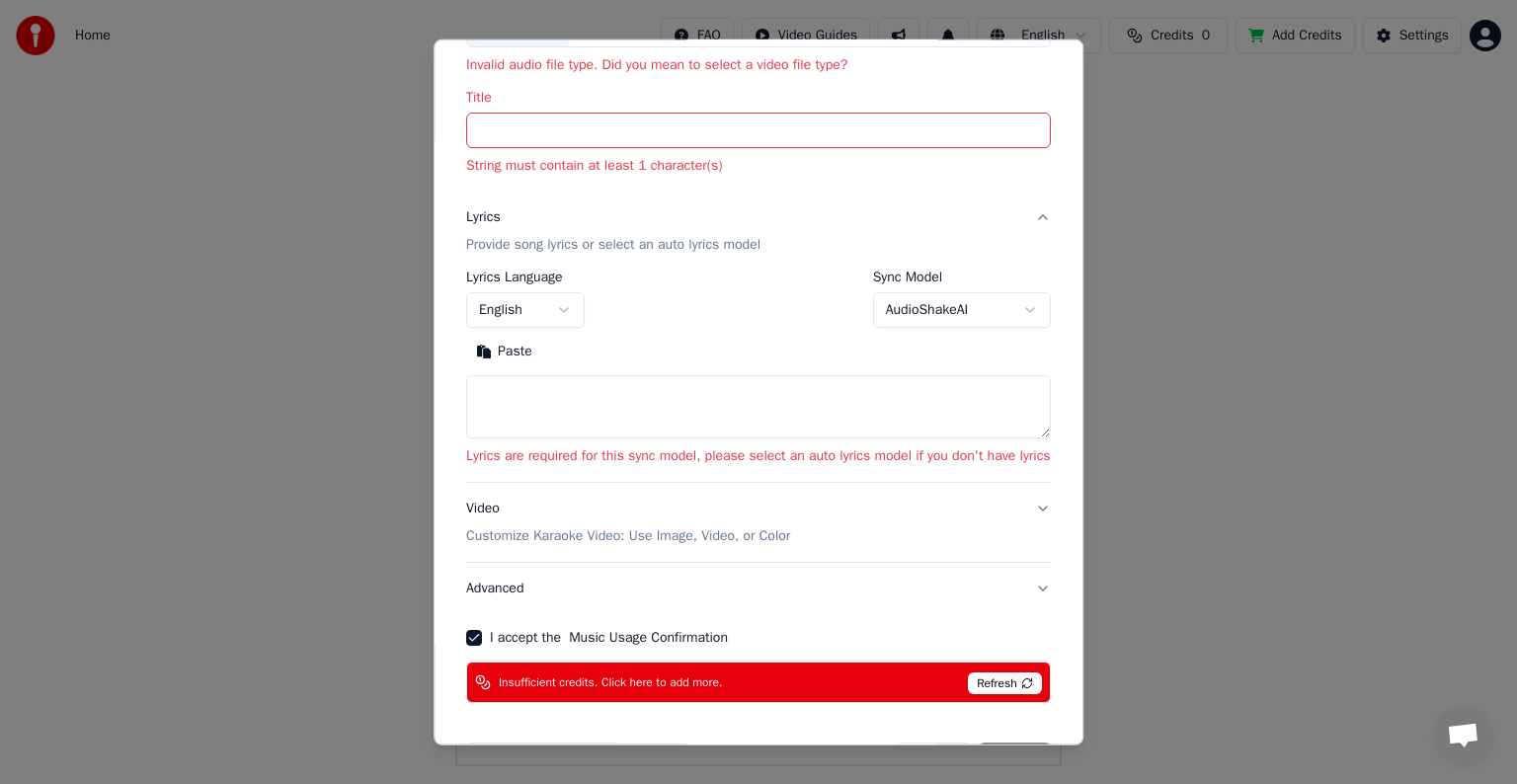 scroll, scrollTop: 197, scrollLeft: 0, axis: vertical 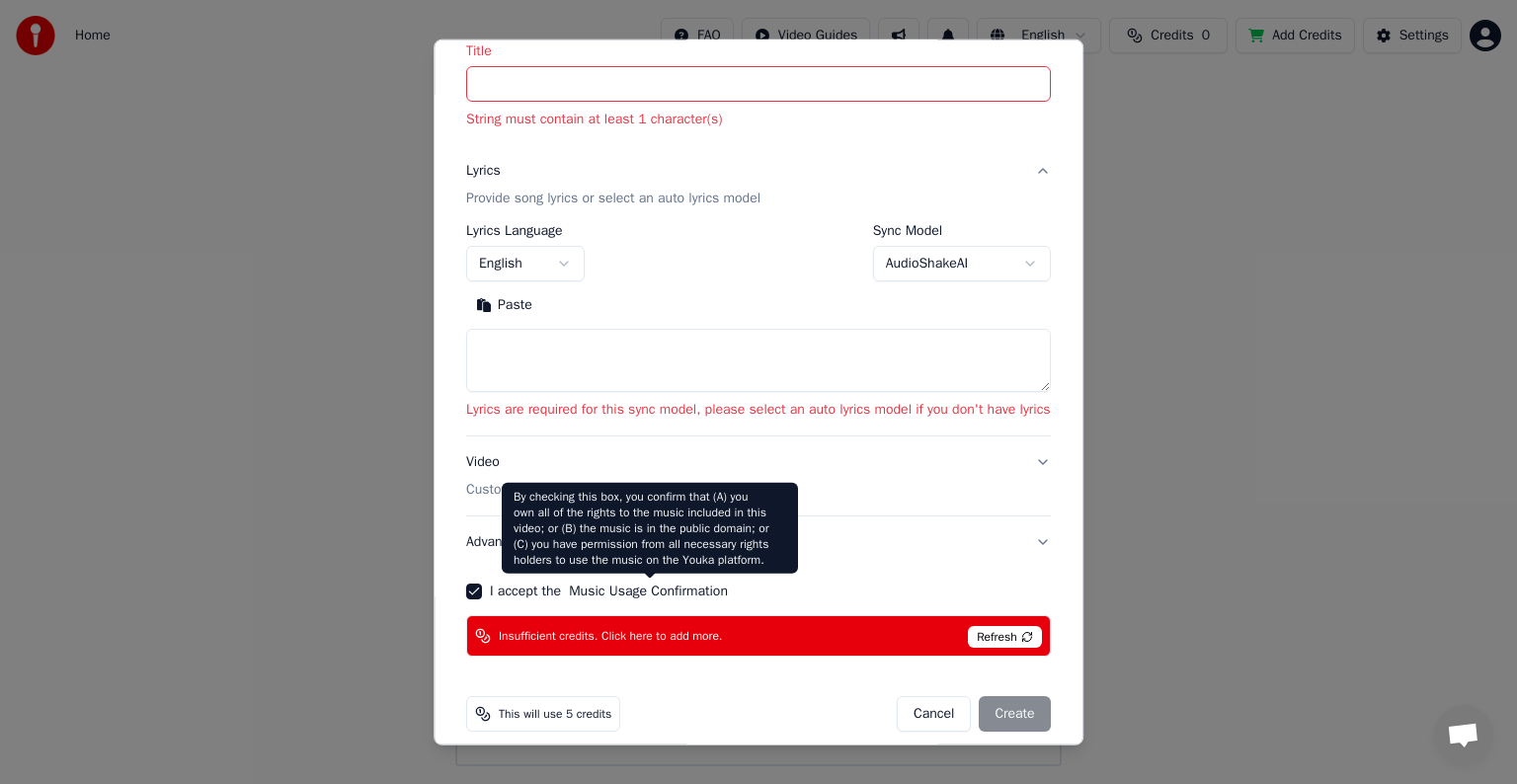 click on "Music Usage Confirmation" at bounding box center [648, 591] 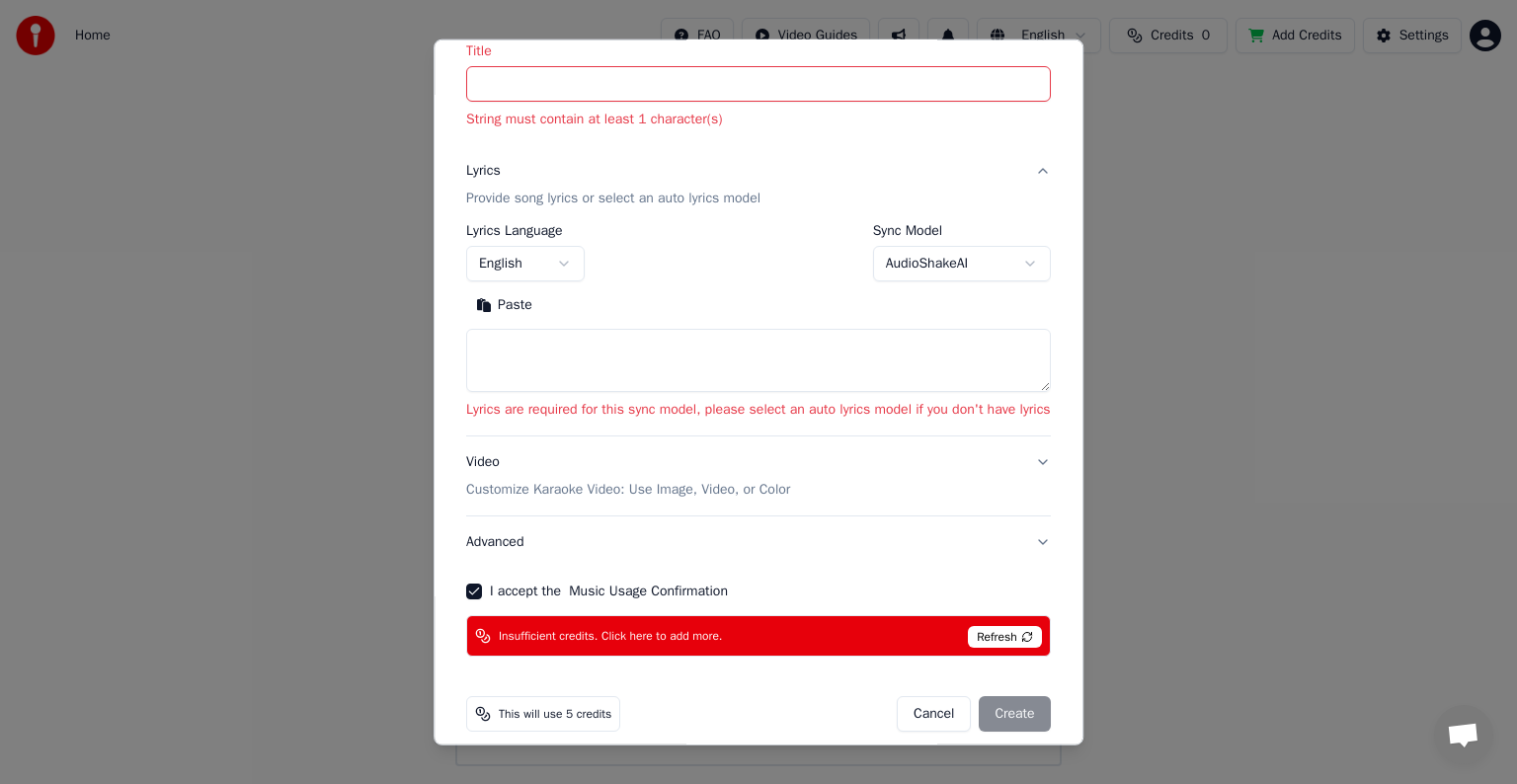 click on "Music Usage Confirmation" at bounding box center [648, 591] 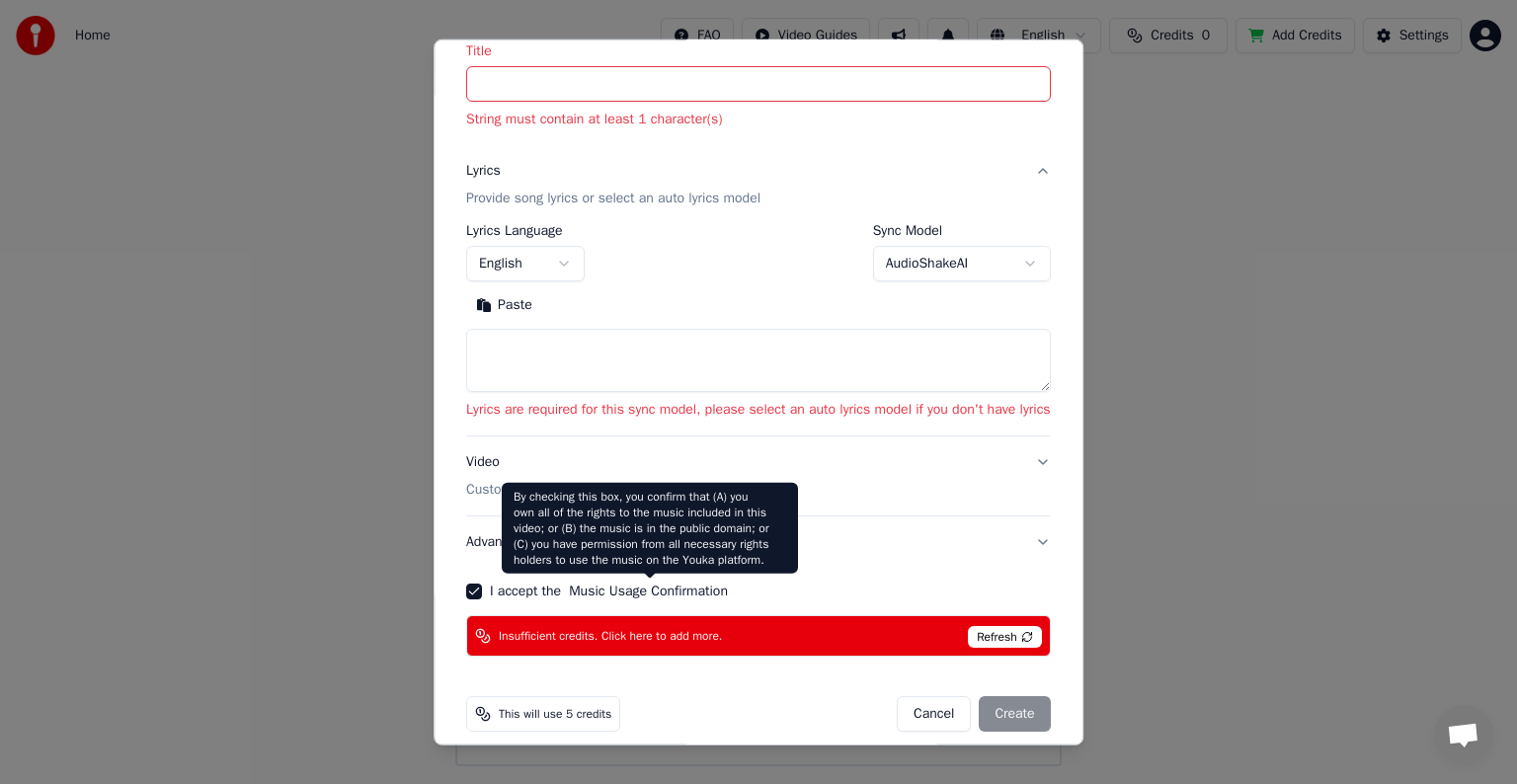 click on "Music Usage Confirmation" at bounding box center [648, 591] 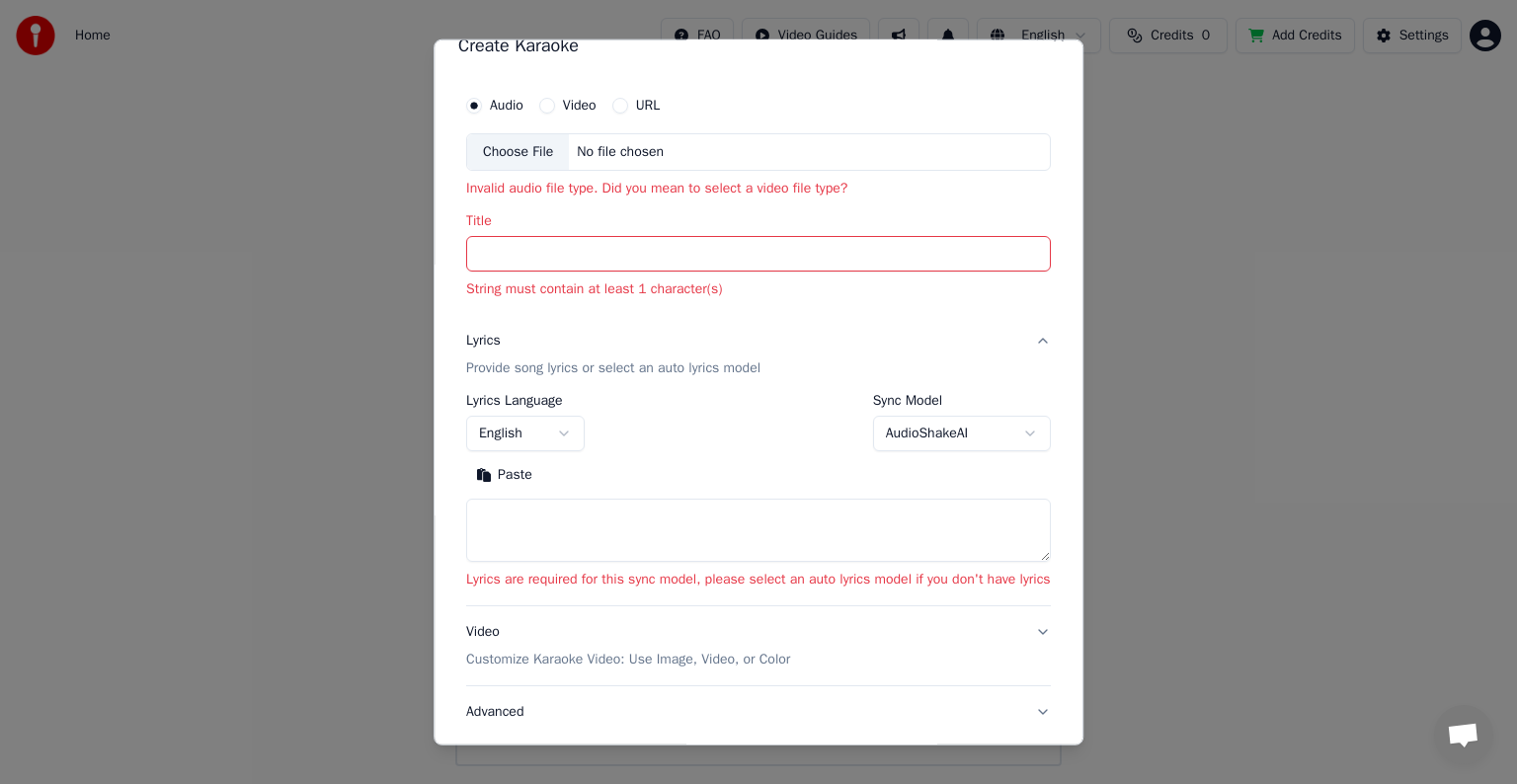 scroll, scrollTop: 0, scrollLeft: 0, axis: both 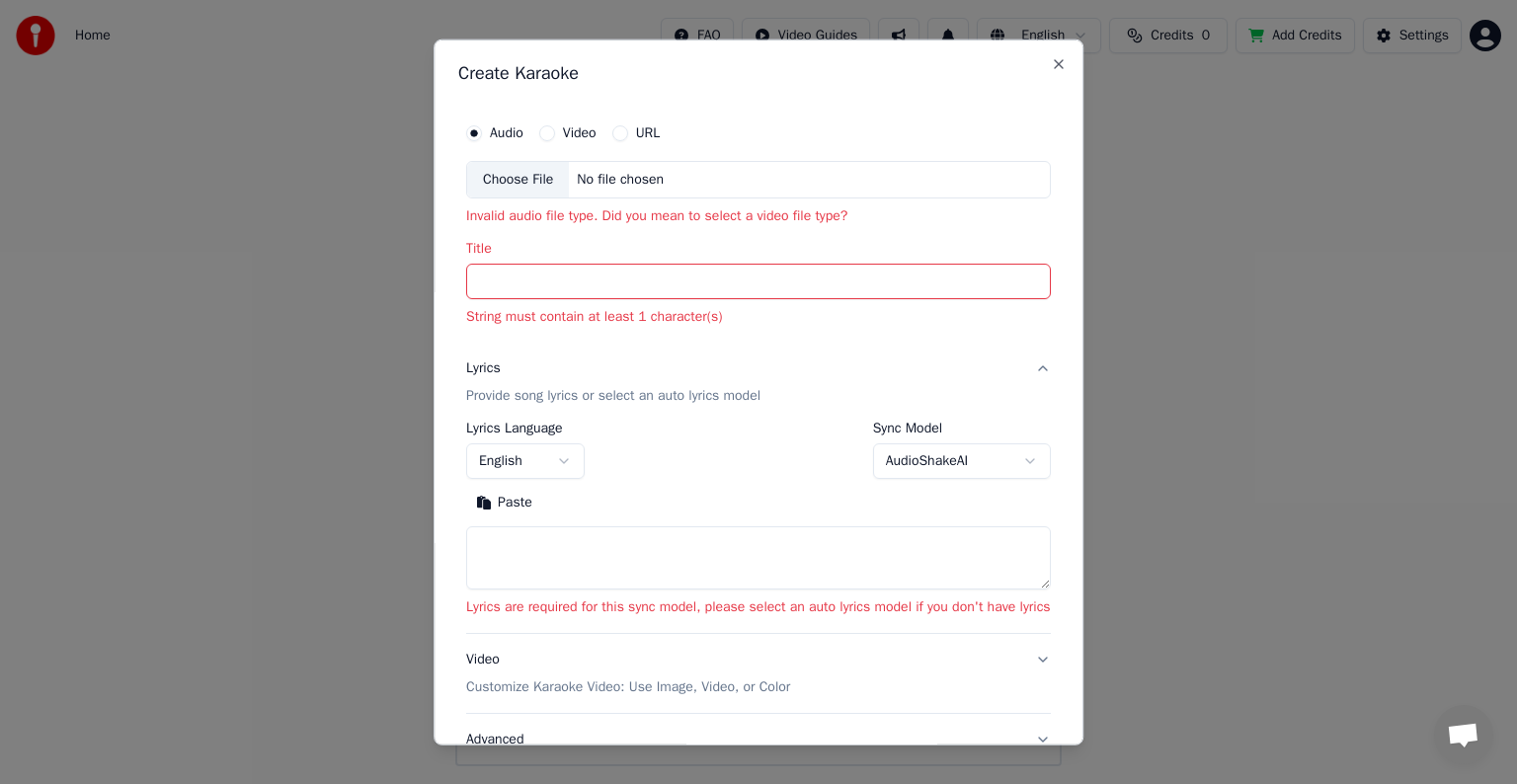 select 